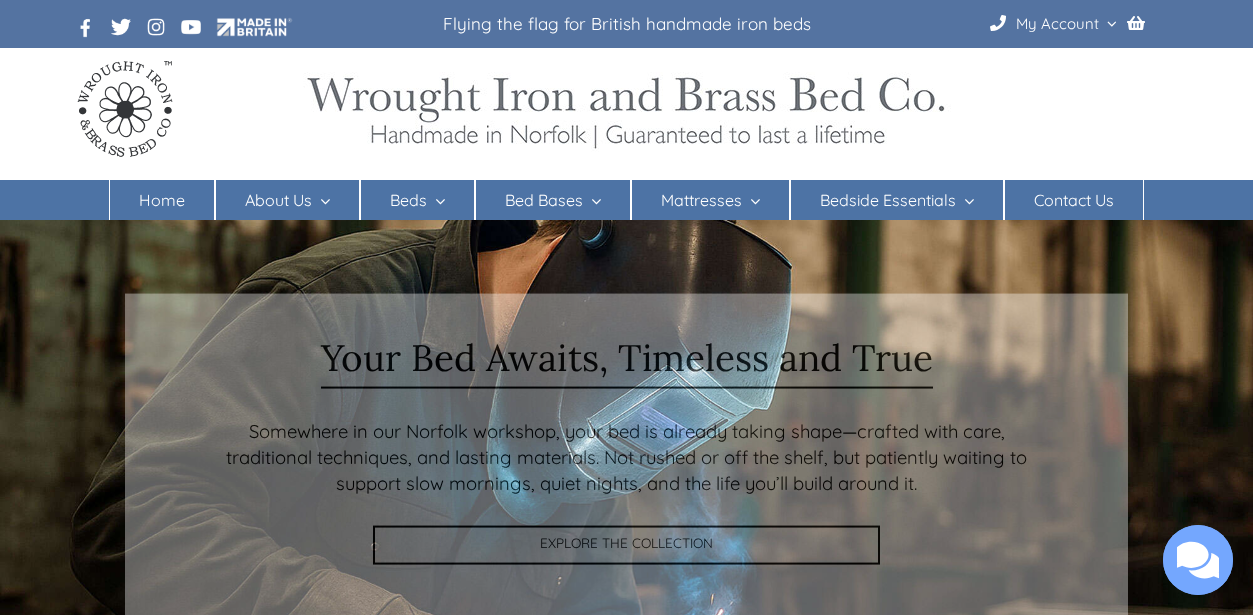 scroll, scrollTop: 0, scrollLeft: 0, axis: both 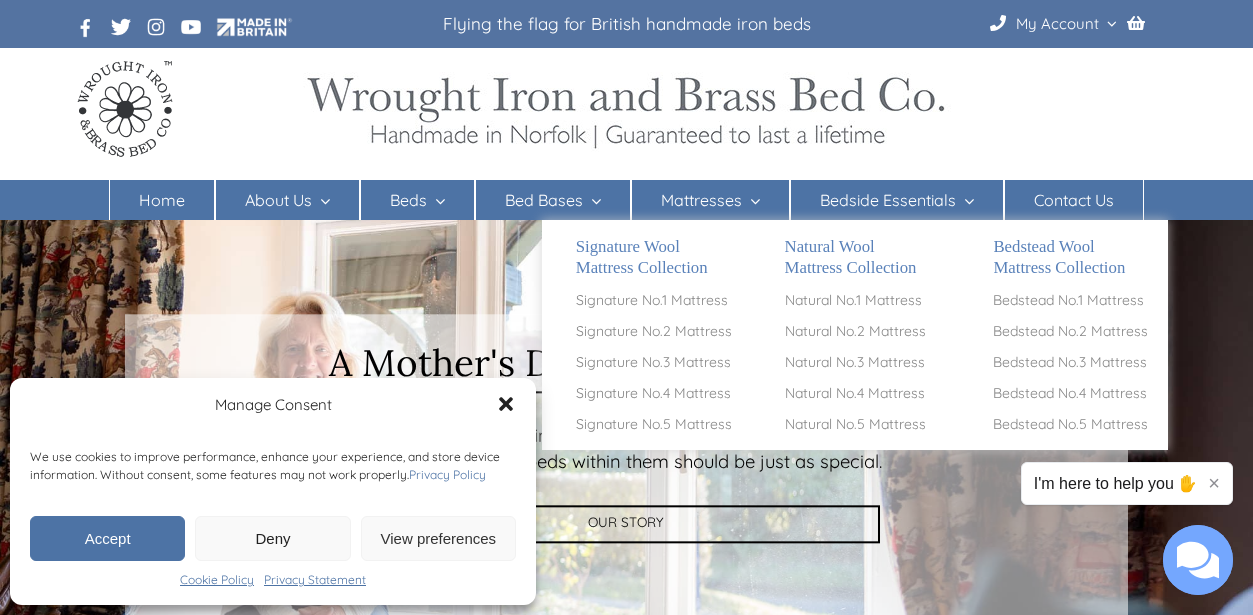 click on "Mattresses" at bounding box center [701, 200] 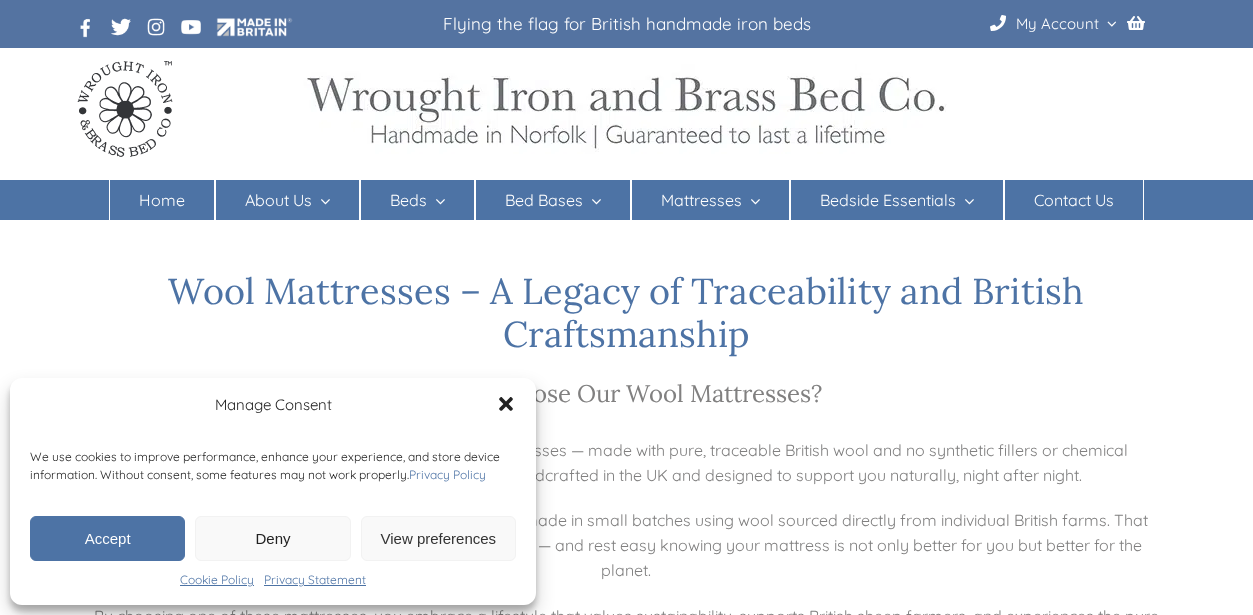 scroll, scrollTop: 0, scrollLeft: 0, axis: both 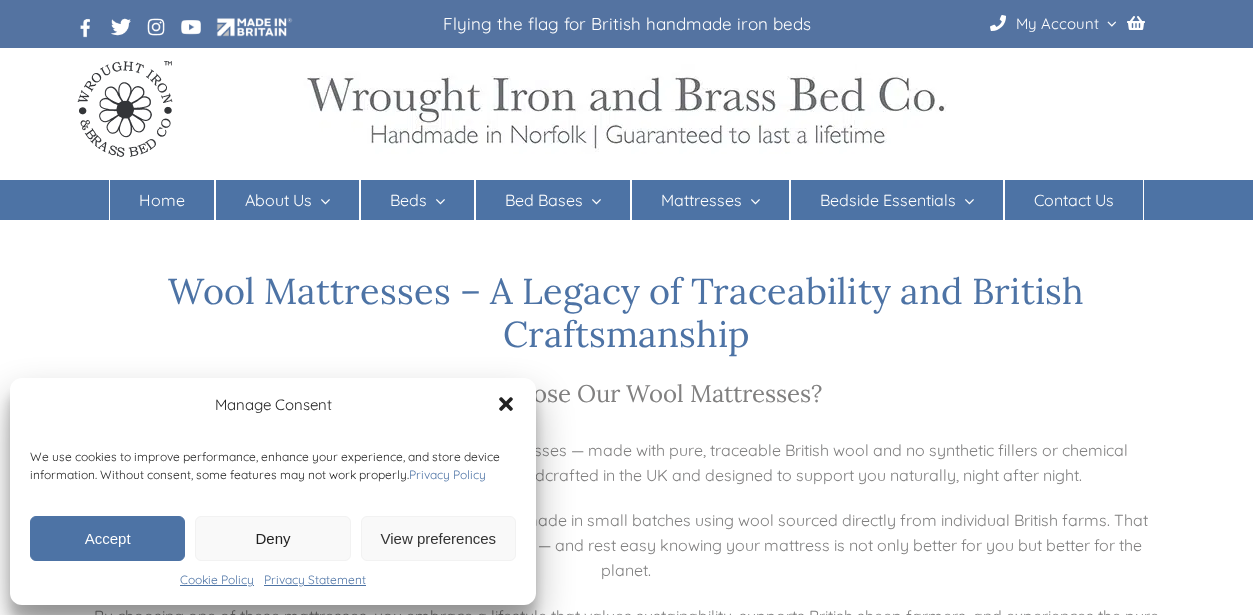 click 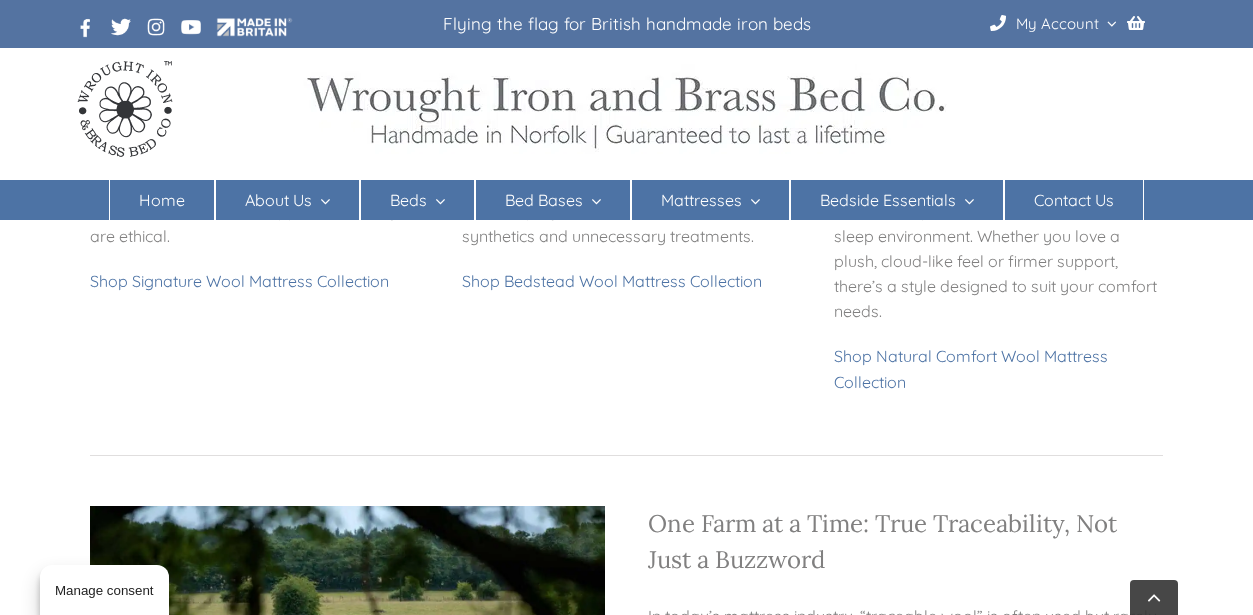 scroll, scrollTop: 1123, scrollLeft: 0, axis: vertical 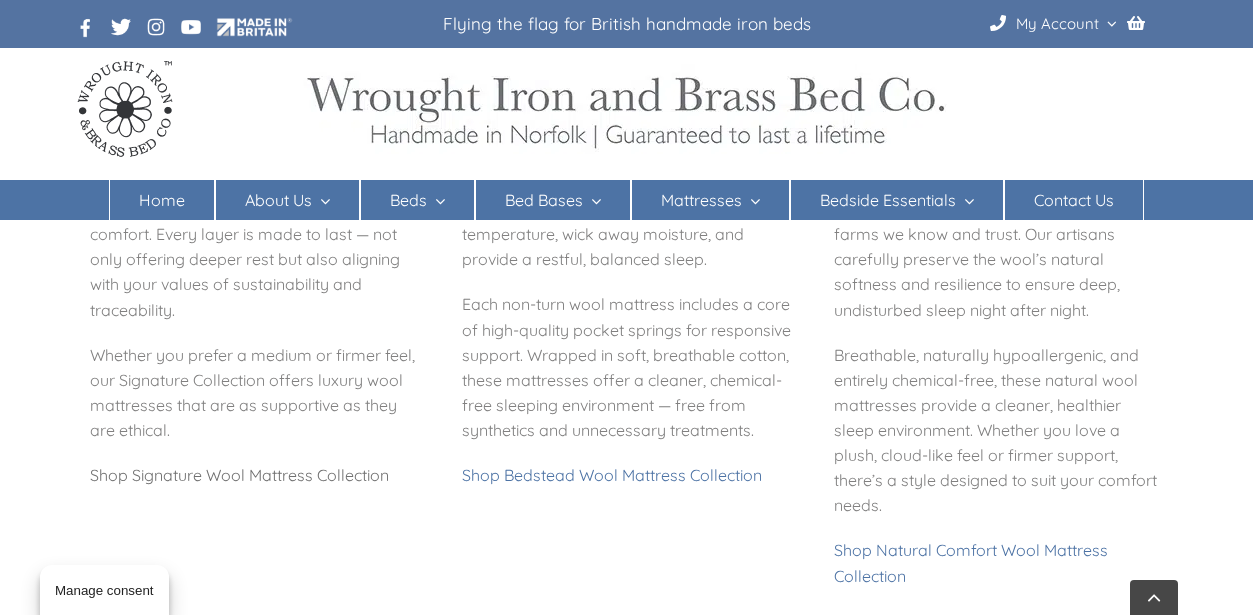click on "Shop Signature Wool Mattress Collection" at bounding box center (239, 475) 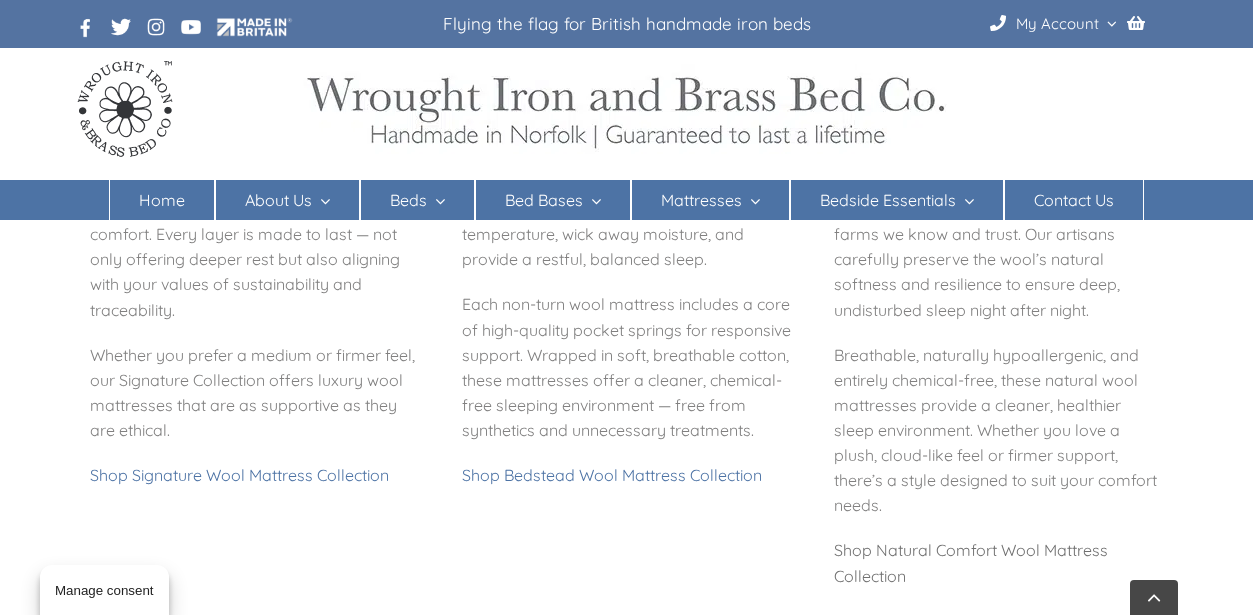 click on "Shop Natural Comfort Wool Mattress Collection" at bounding box center [971, 562] 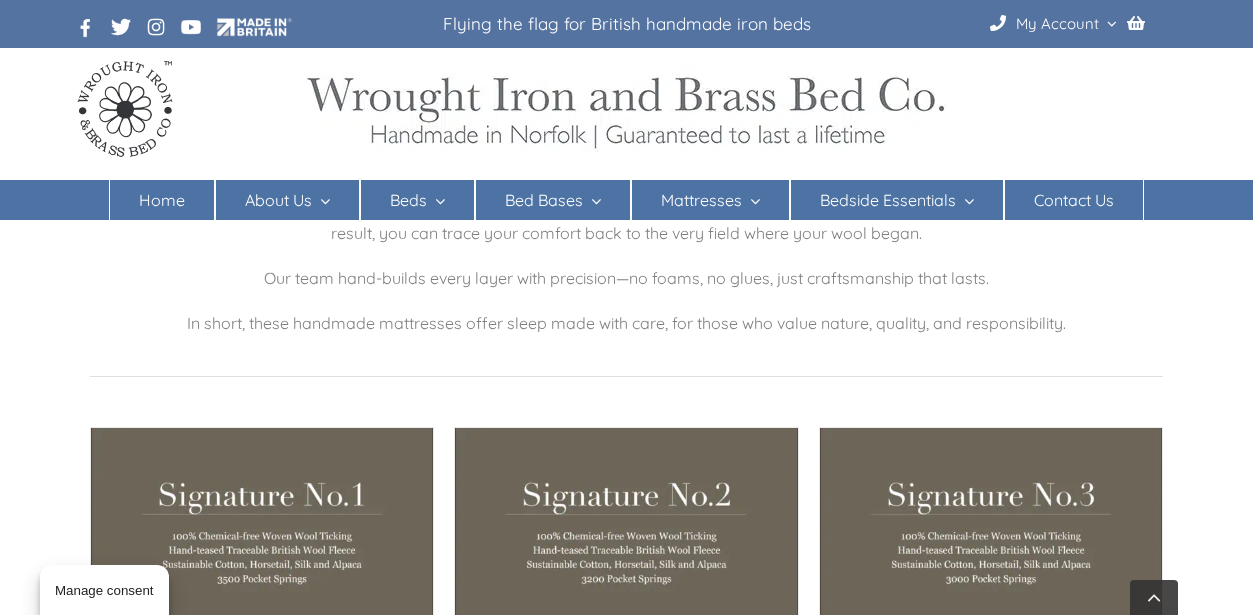 scroll, scrollTop: 345, scrollLeft: 0, axis: vertical 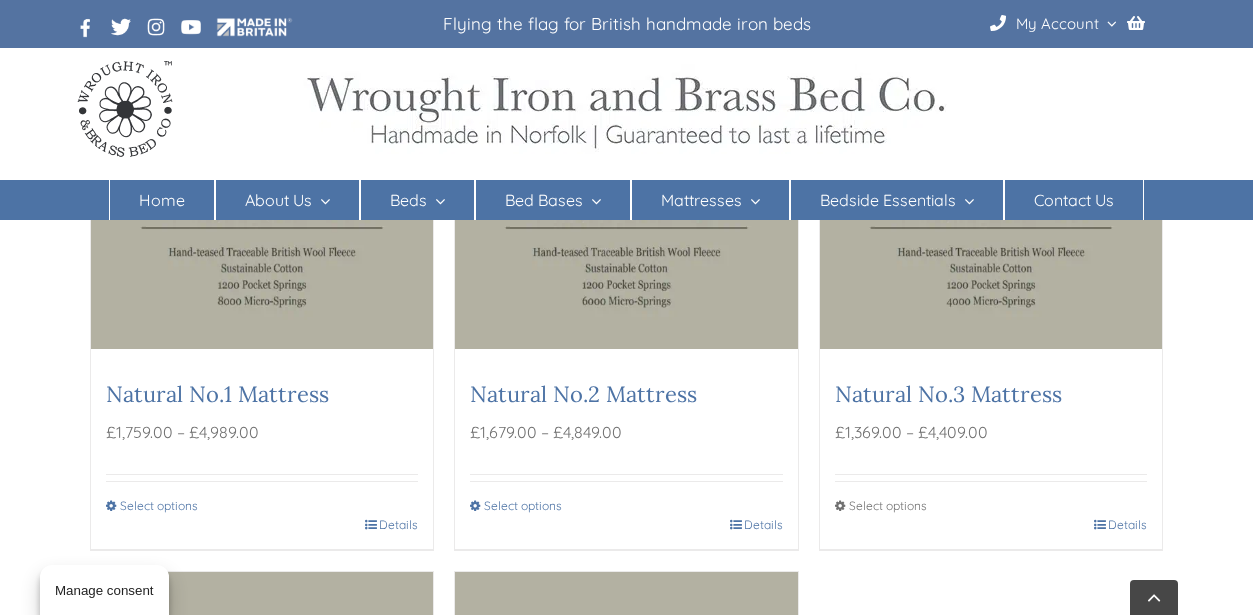 click on "Select options" at bounding box center (911, 506) 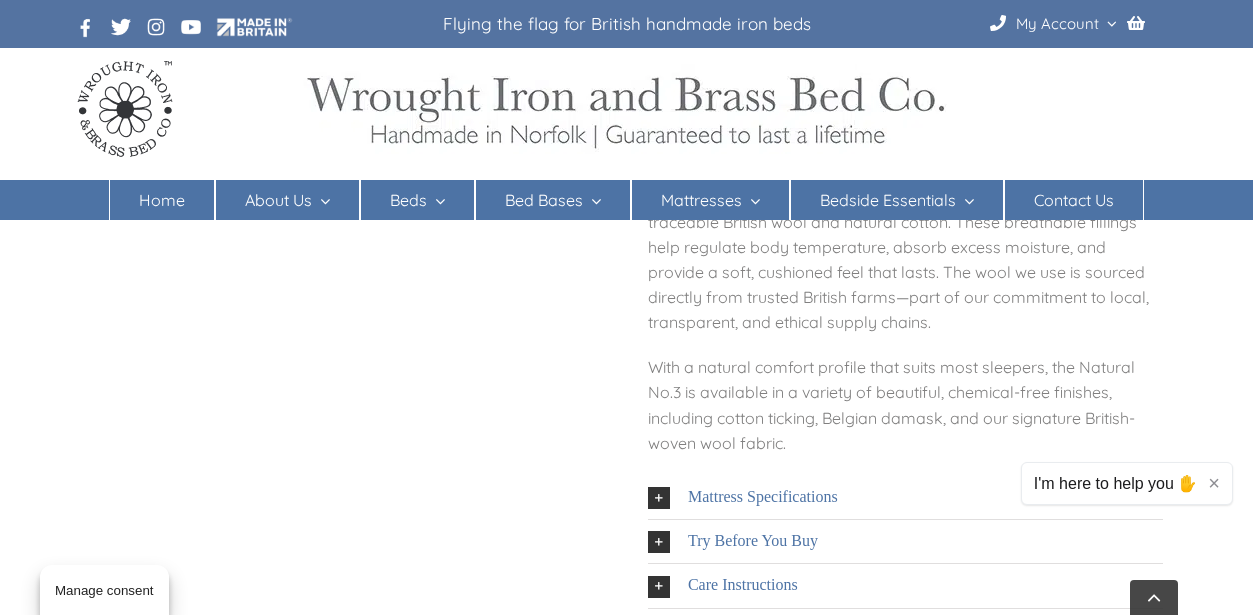 scroll, scrollTop: 904, scrollLeft: 0, axis: vertical 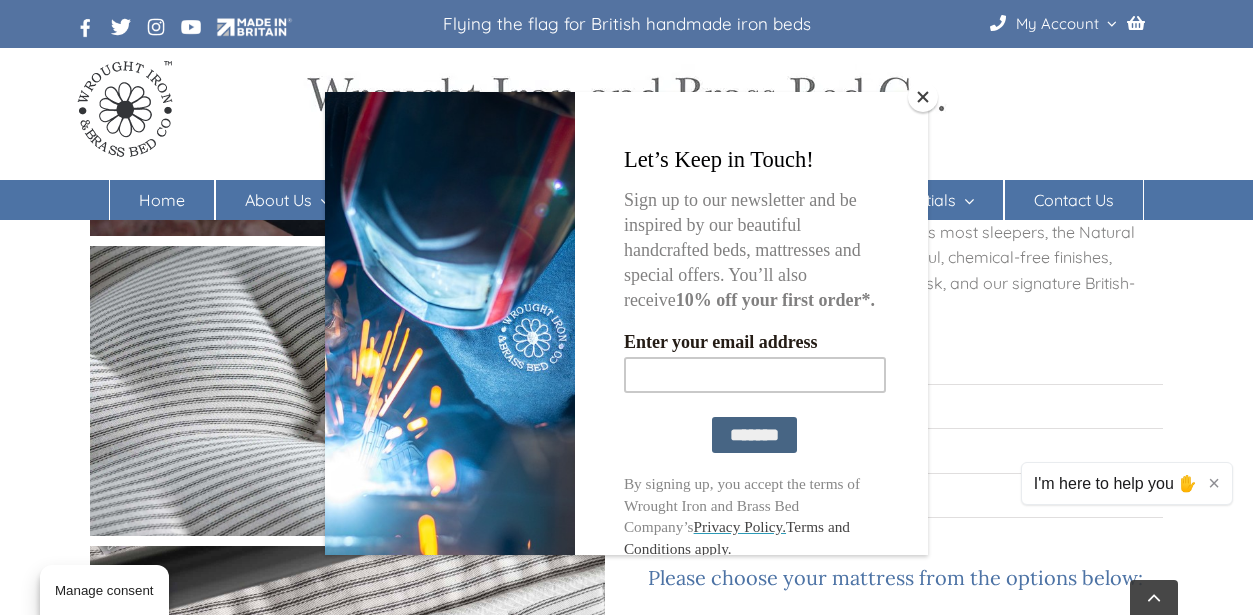 click at bounding box center (923, 97) 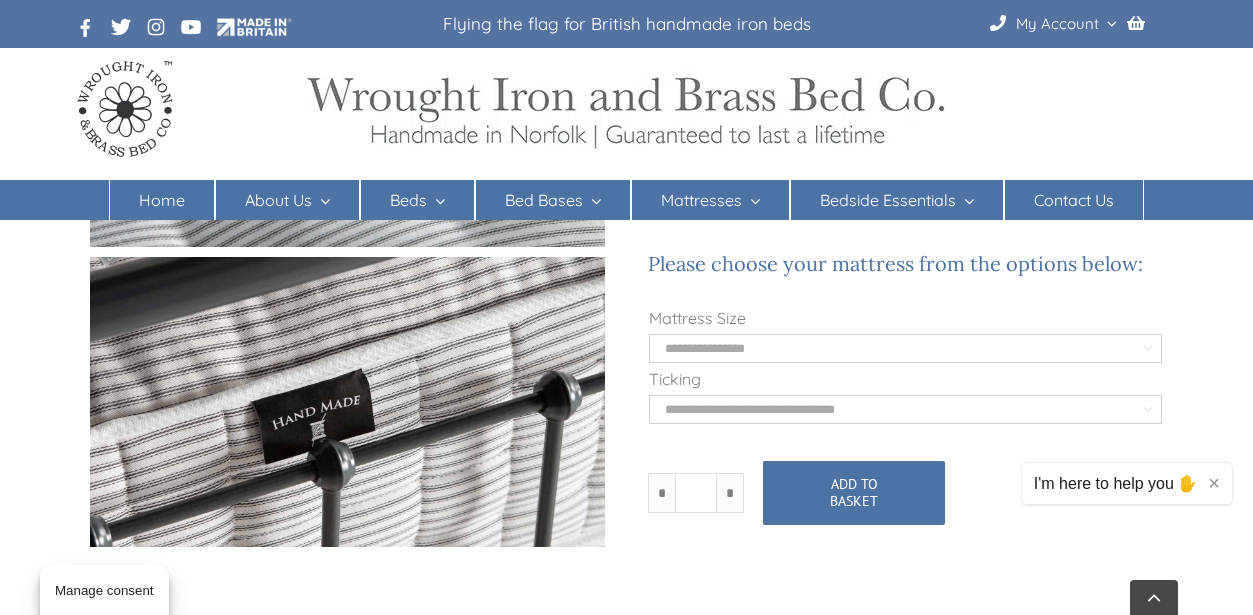 scroll, scrollTop: 1191, scrollLeft: 0, axis: vertical 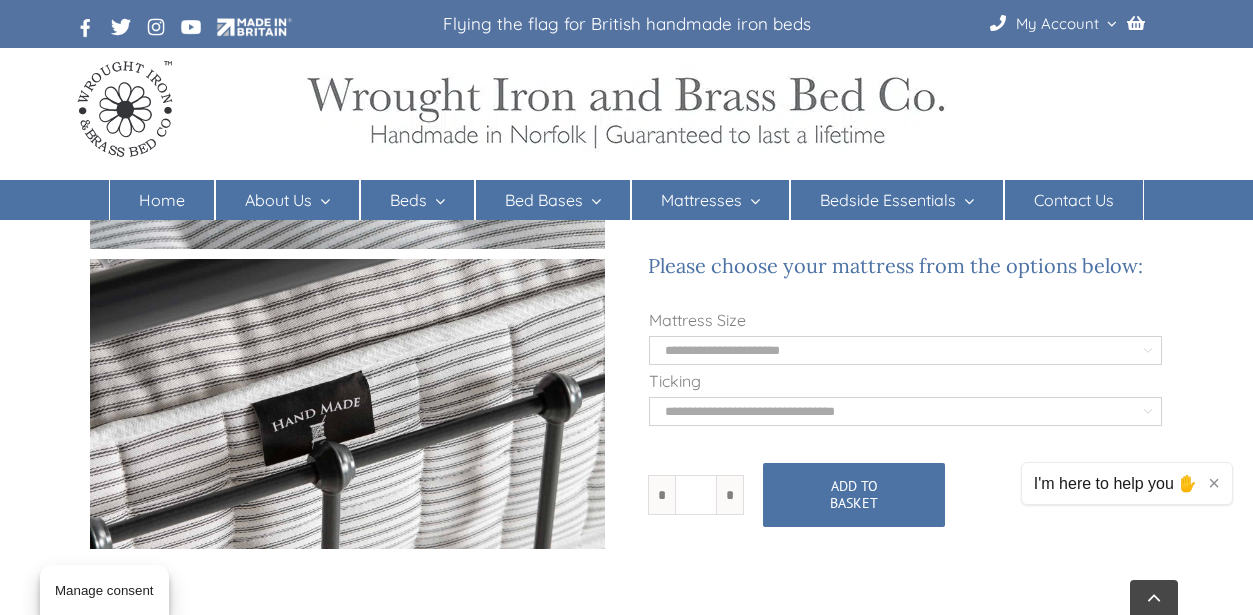 select on "**********" 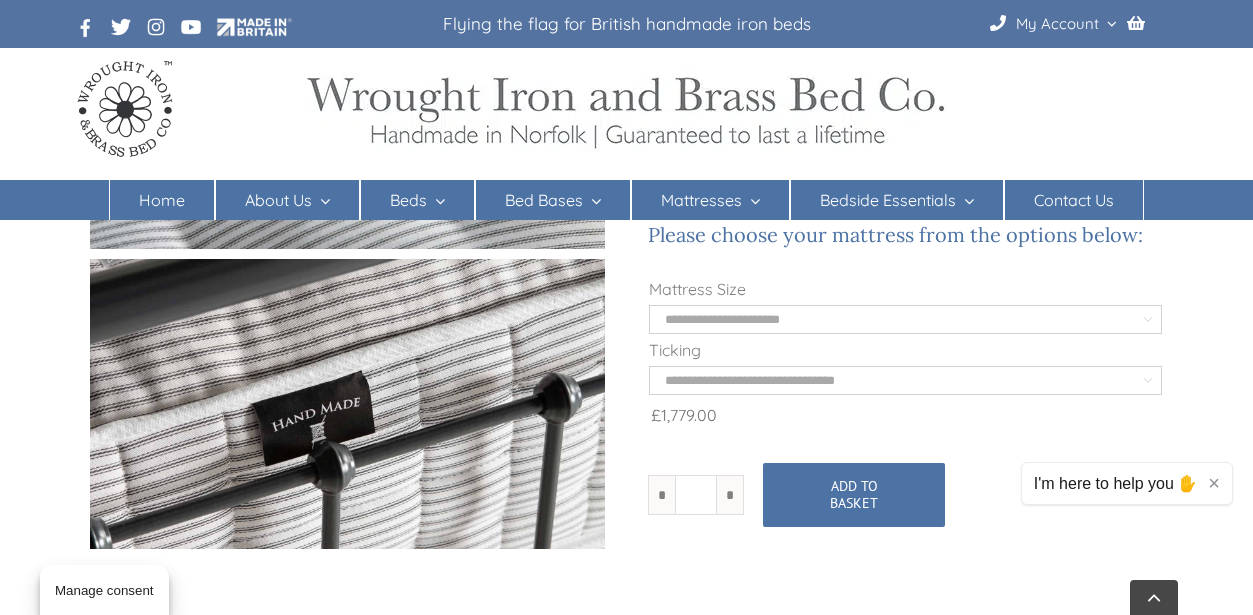 select on "**********" 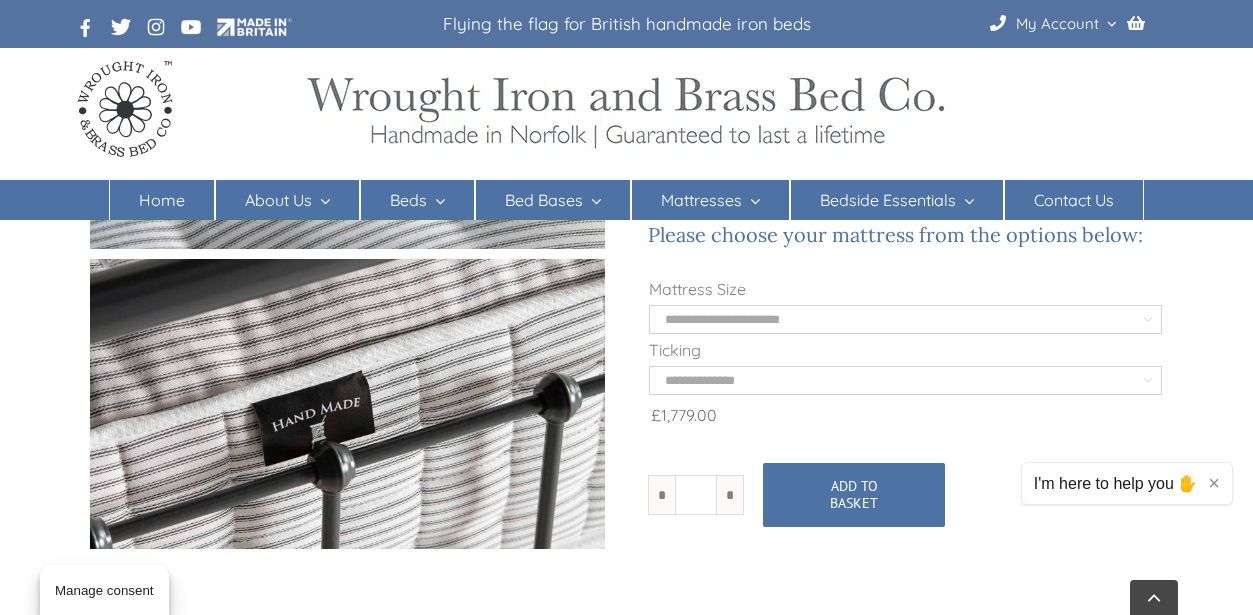 select on "**********" 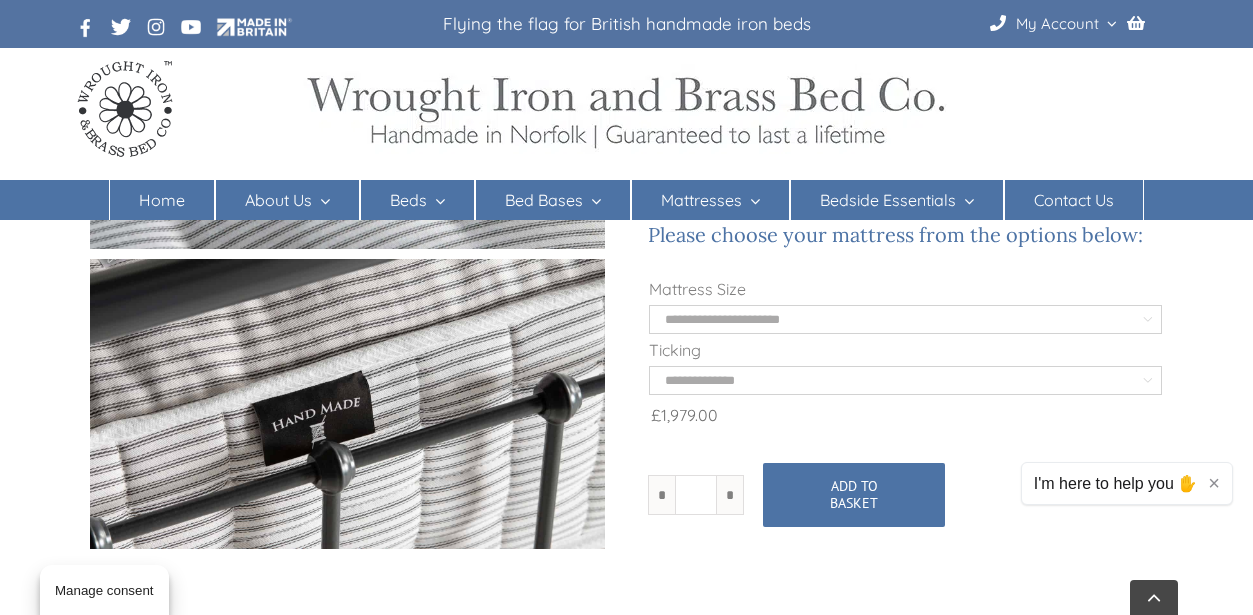 select on "**********" 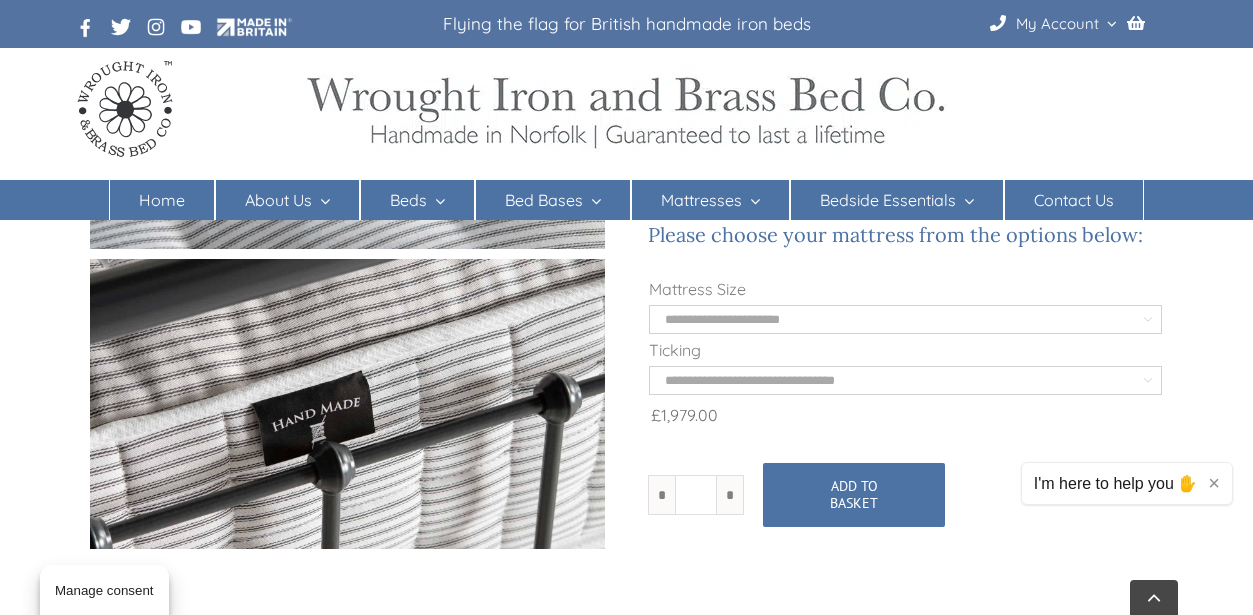 select on "**********" 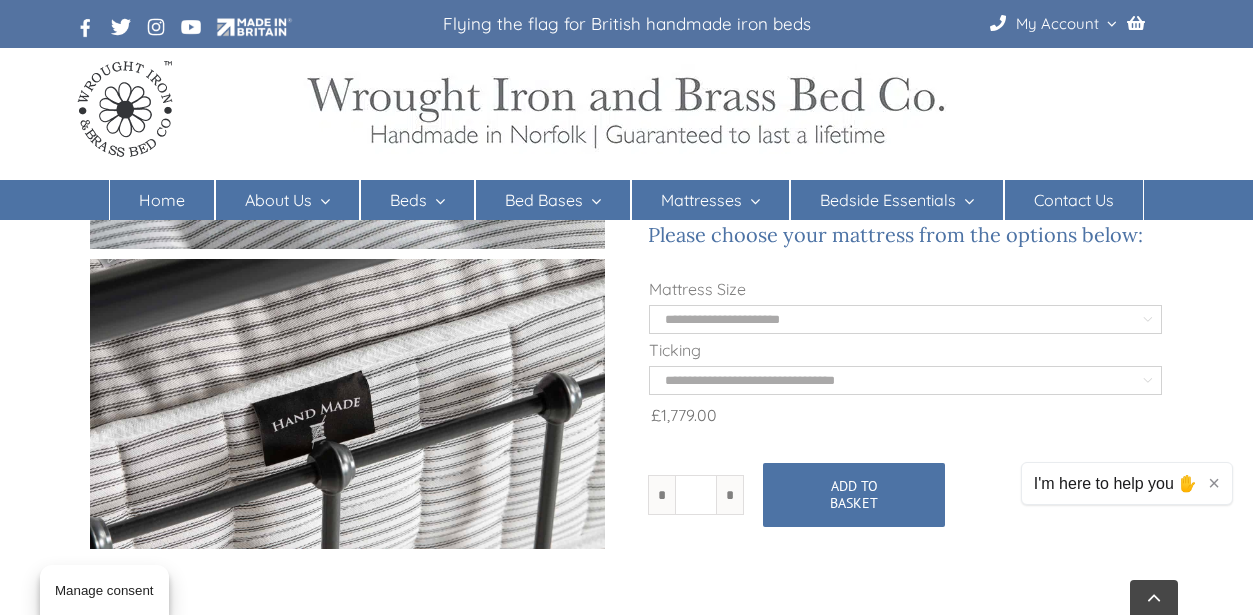 select on "**********" 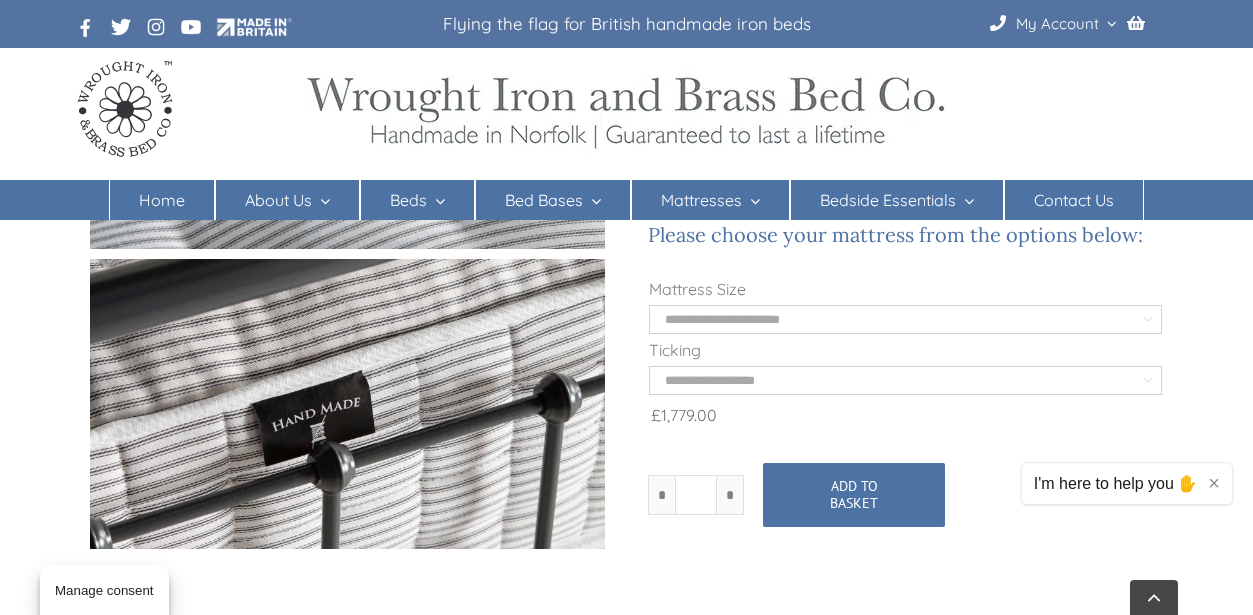 select on "**********" 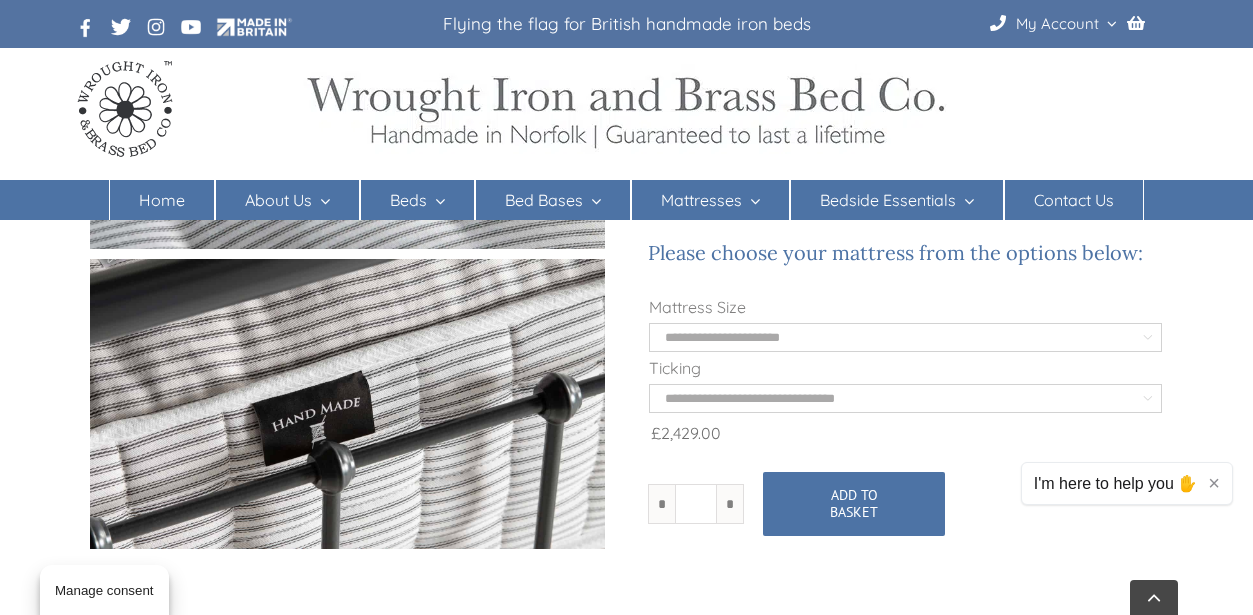 select on "**********" 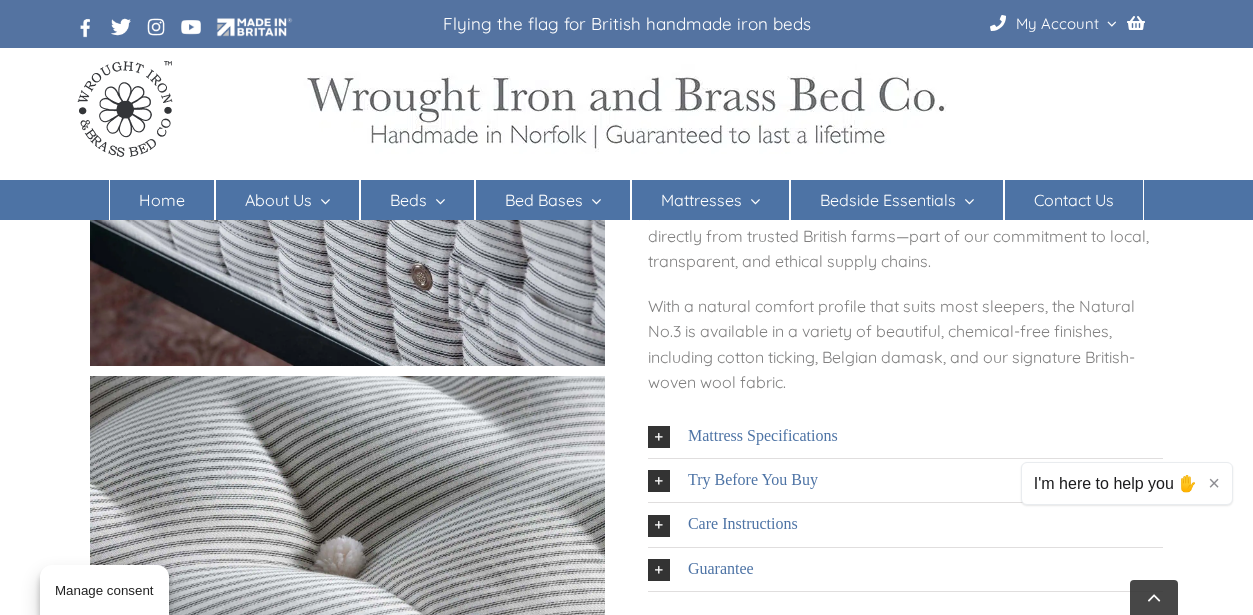 scroll, scrollTop: 768, scrollLeft: 0, axis: vertical 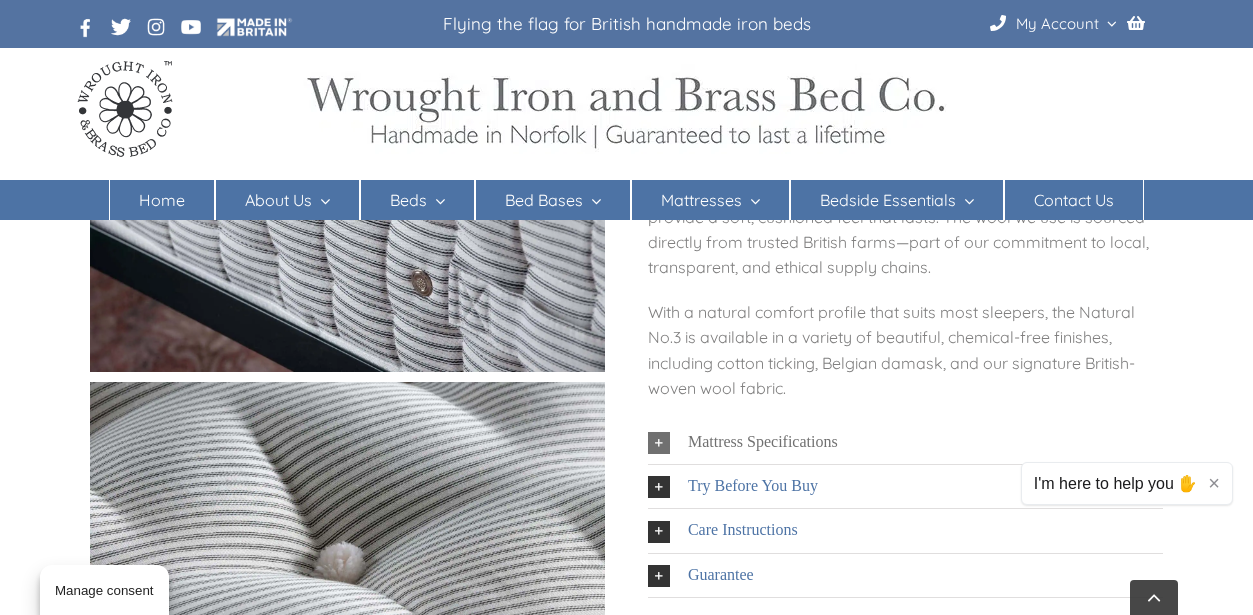 click at bounding box center [659, 443] 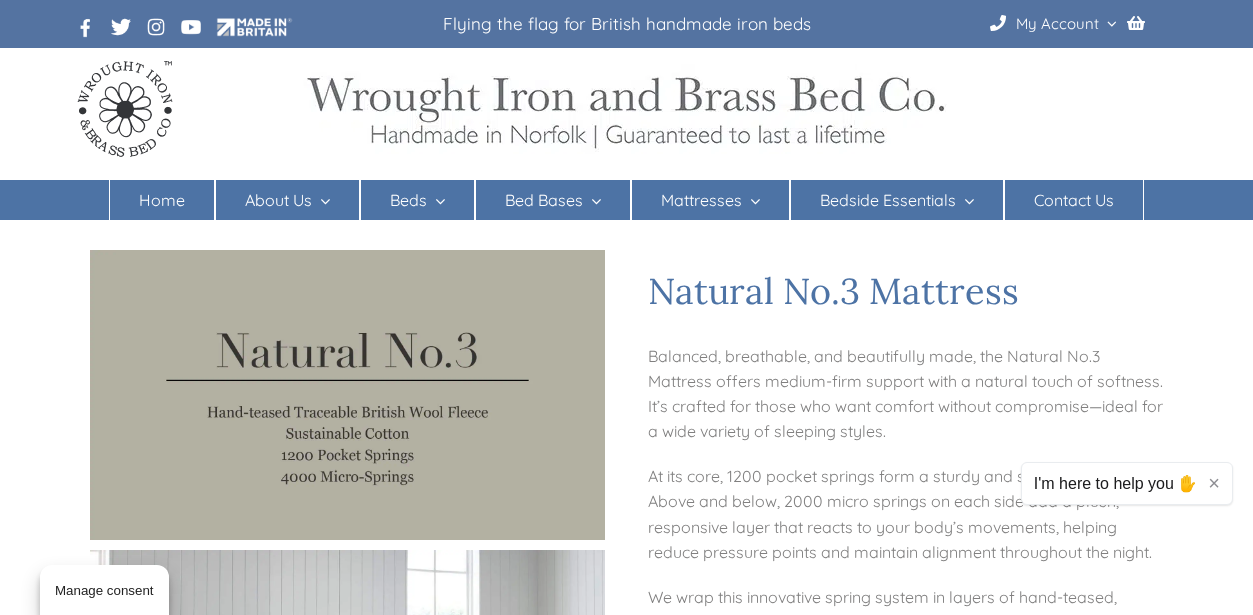 scroll, scrollTop: 0, scrollLeft: 0, axis: both 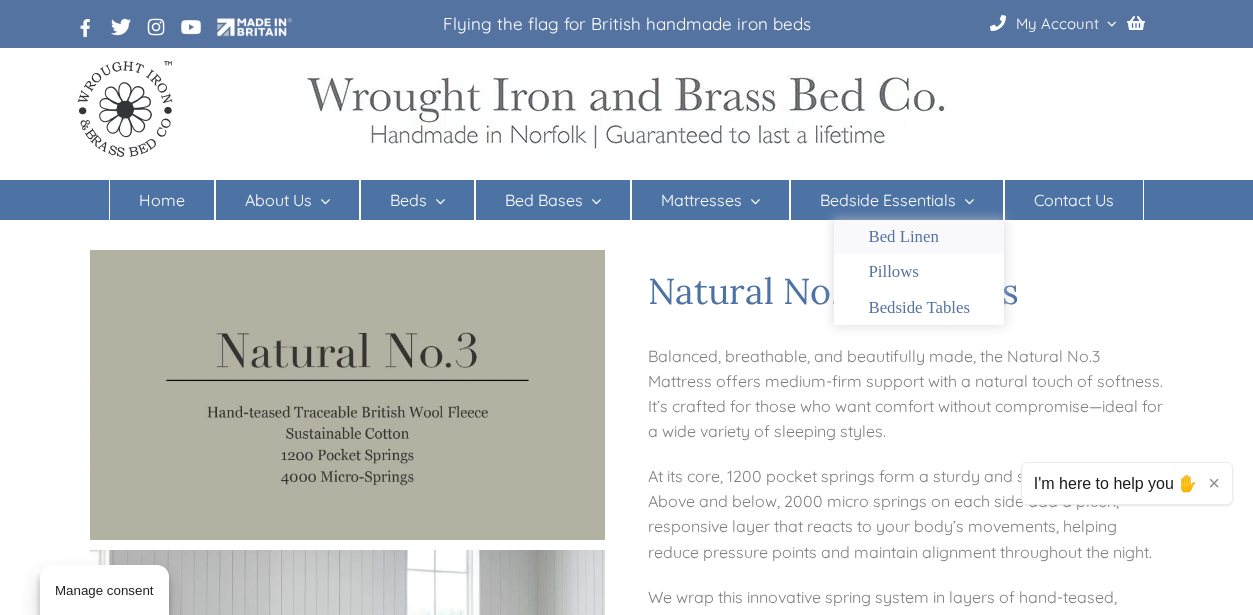 click on "Bed Linen" at bounding box center (903, 237) 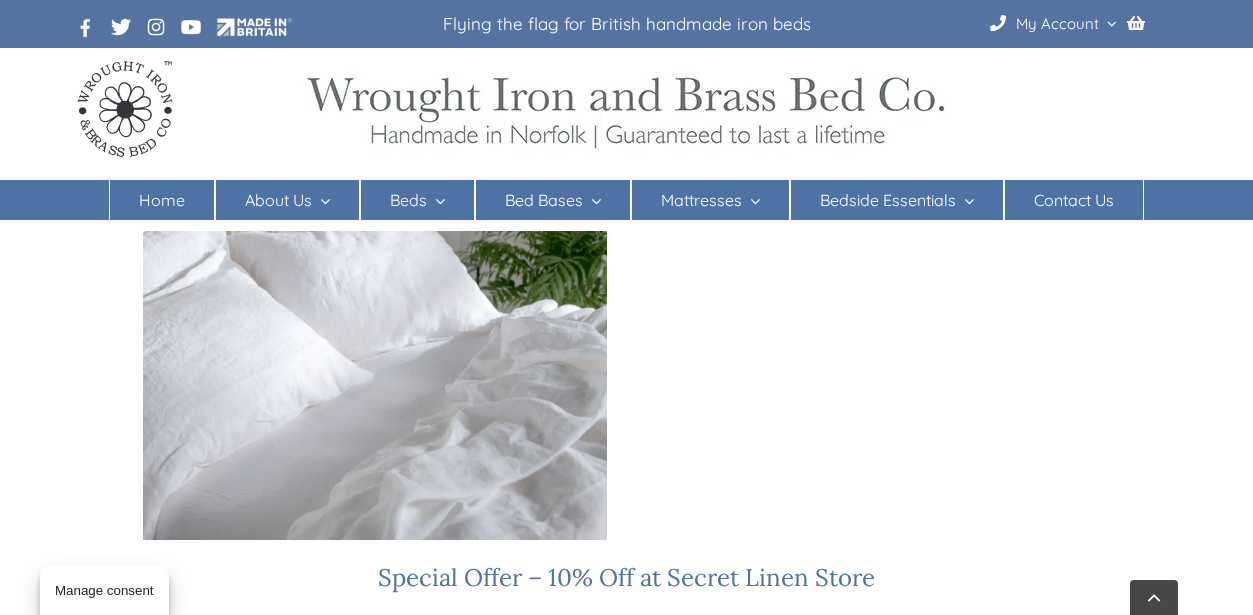 scroll, scrollTop: 972, scrollLeft: 0, axis: vertical 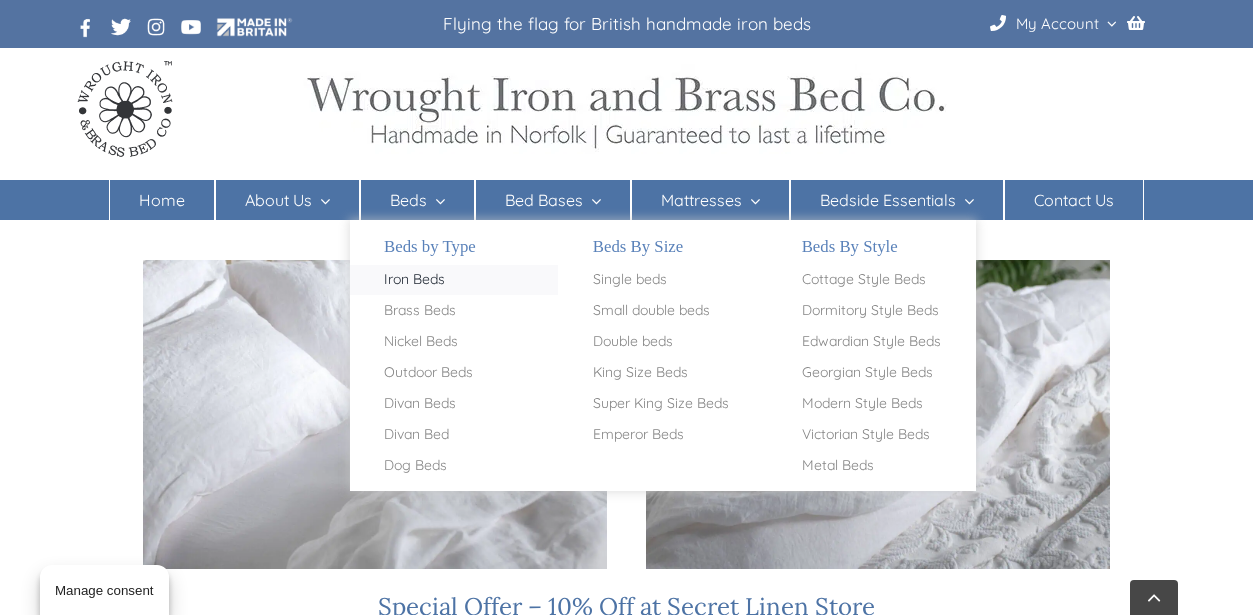 click on "Iron Beds" at bounding box center [414, 280] 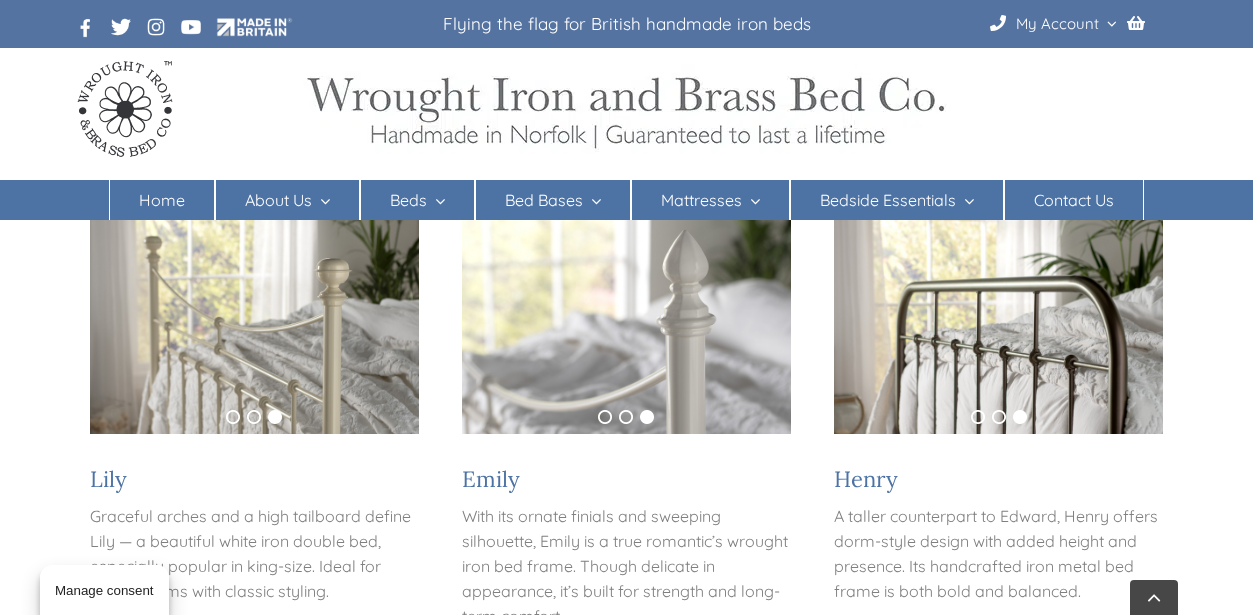 scroll, scrollTop: 1515, scrollLeft: 0, axis: vertical 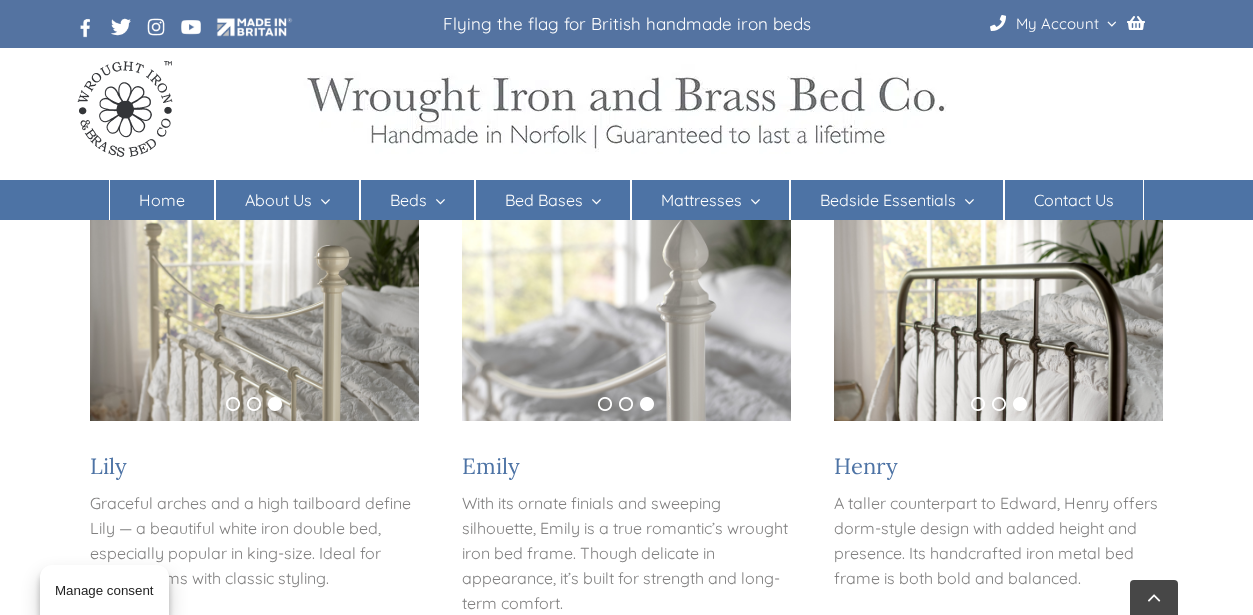click at bounding box center (998, 311) 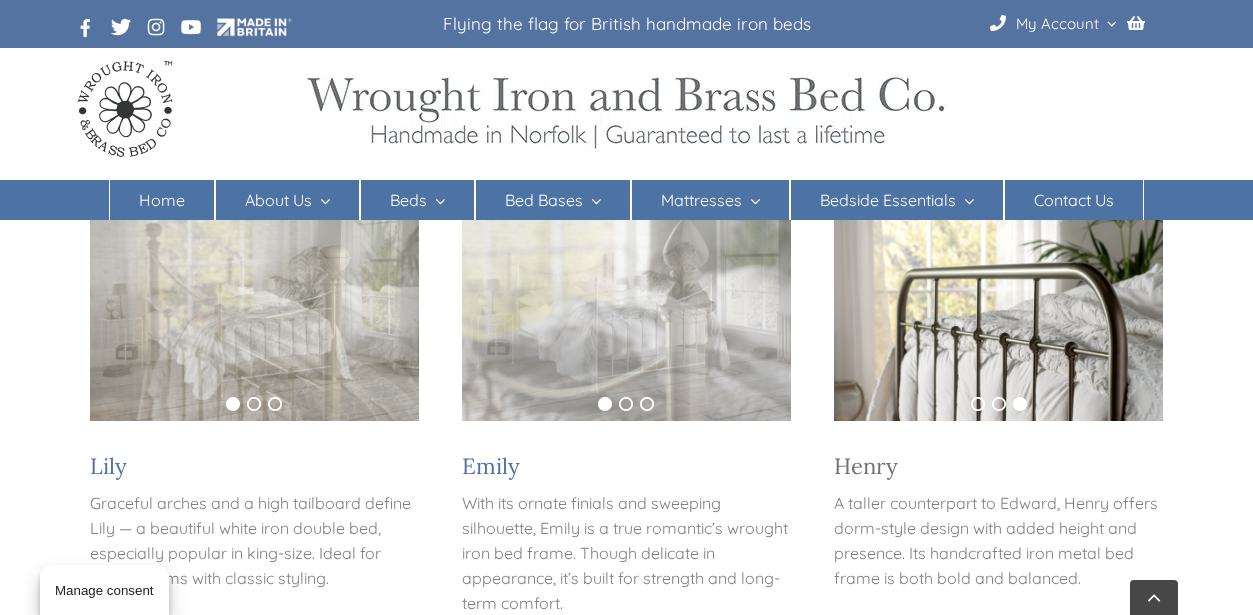click on "Henry" at bounding box center (866, 466) 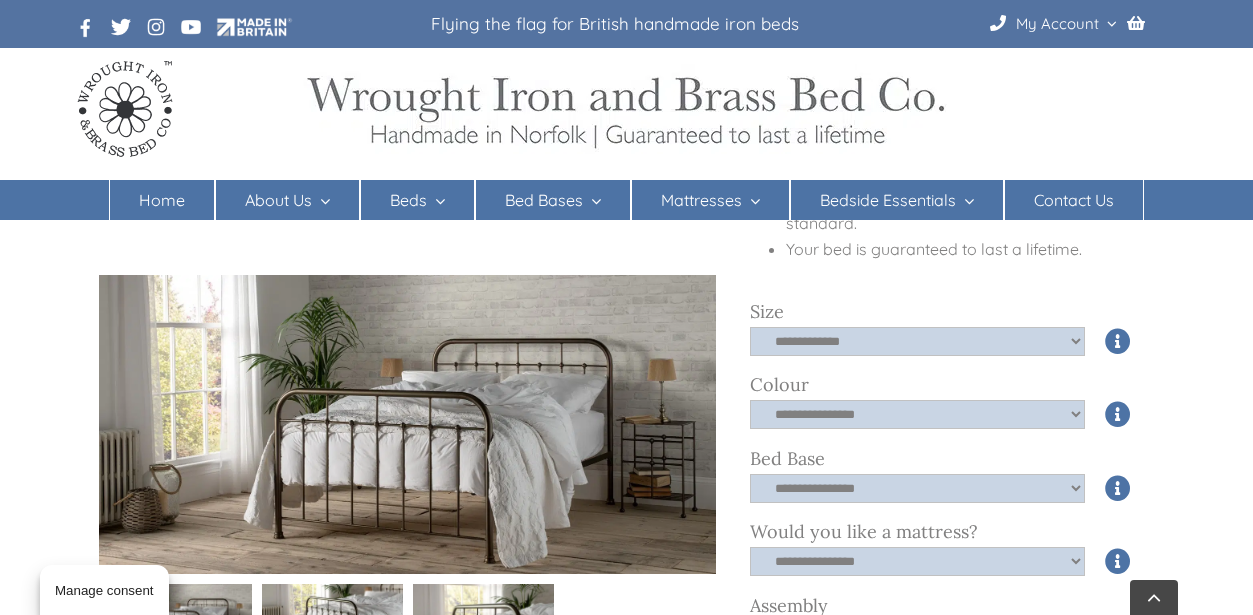 scroll, scrollTop: 565, scrollLeft: 0, axis: vertical 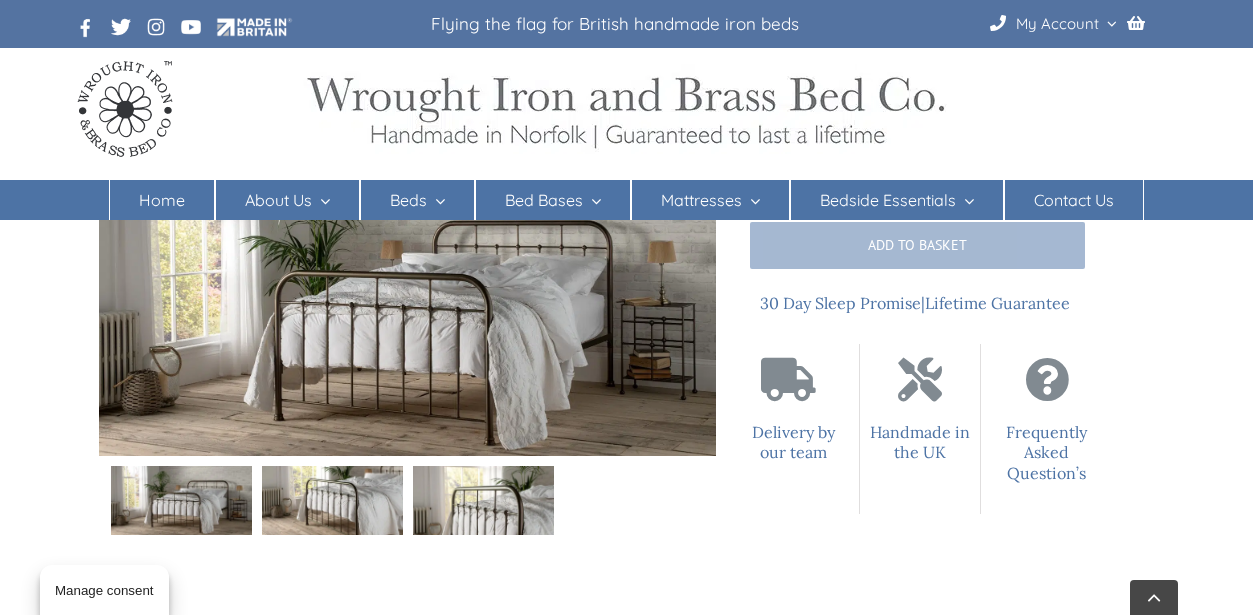 click at bounding box center [483, 500] 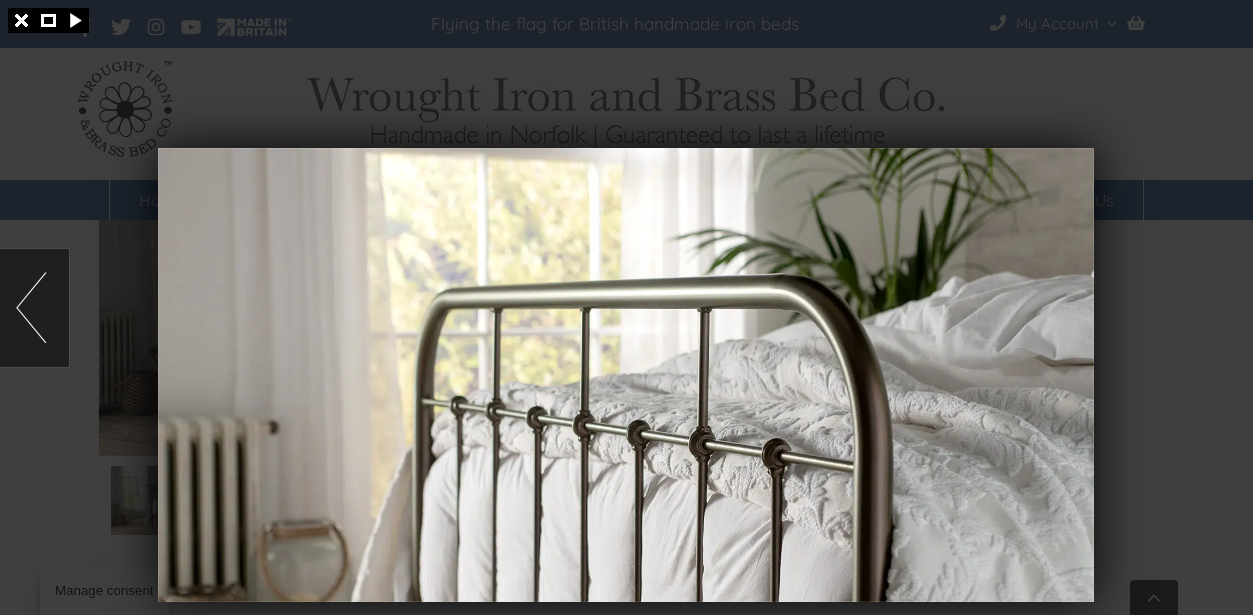click at bounding box center [626, 307] 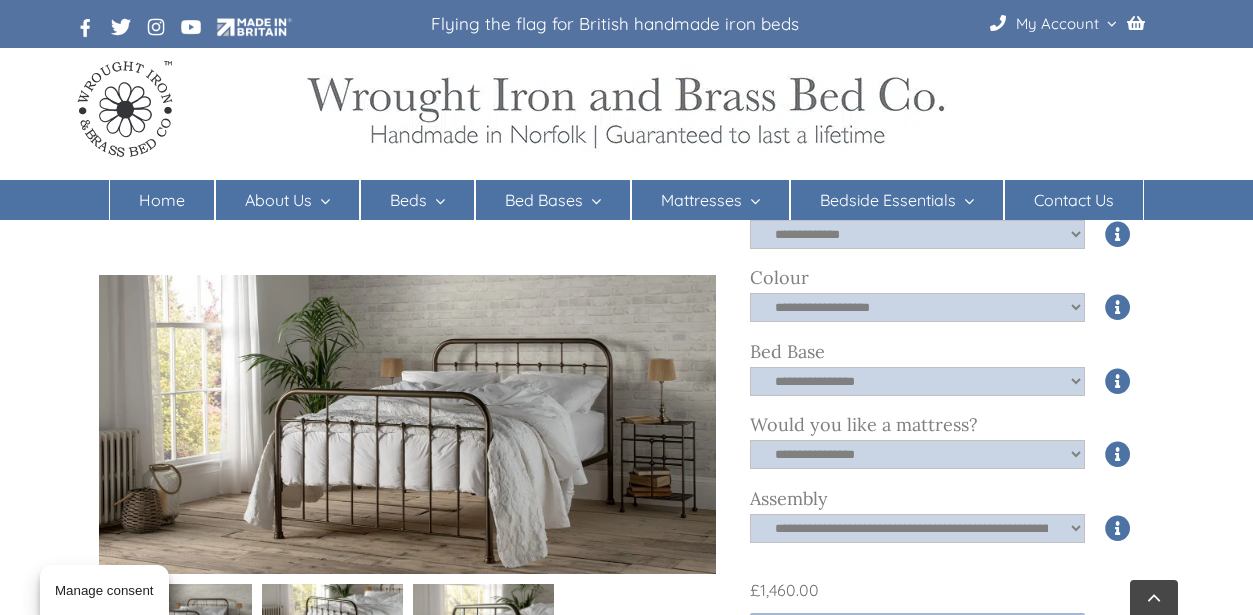 scroll, scrollTop: 664, scrollLeft: 0, axis: vertical 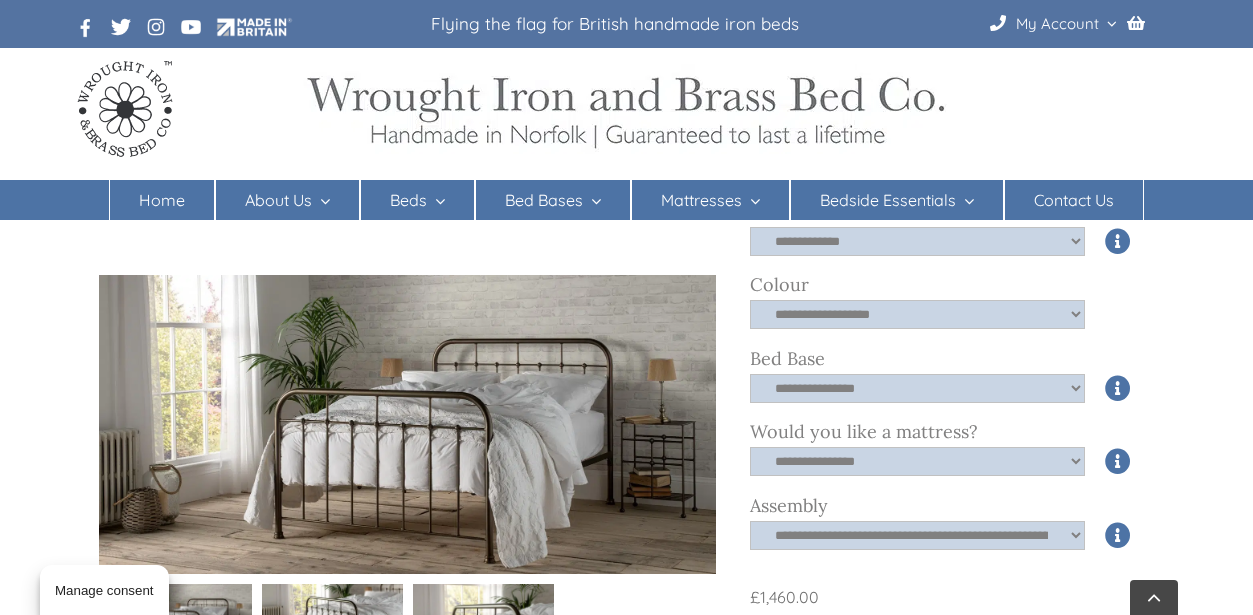 click at bounding box center [1118, 314] 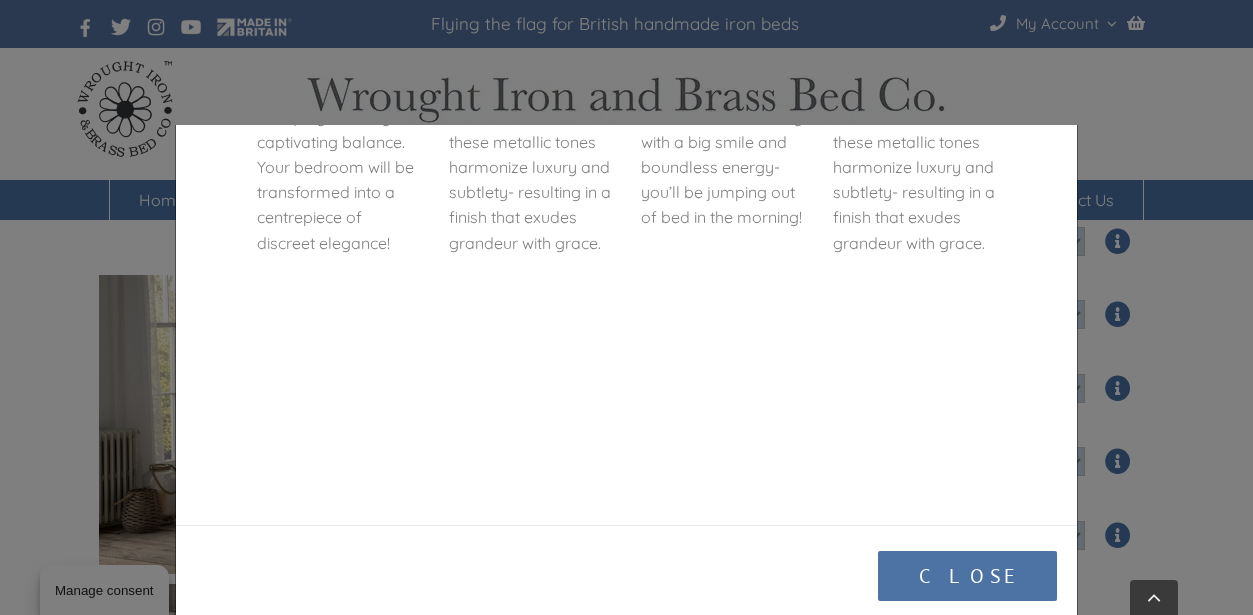 scroll, scrollTop: 3267, scrollLeft: 0, axis: vertical 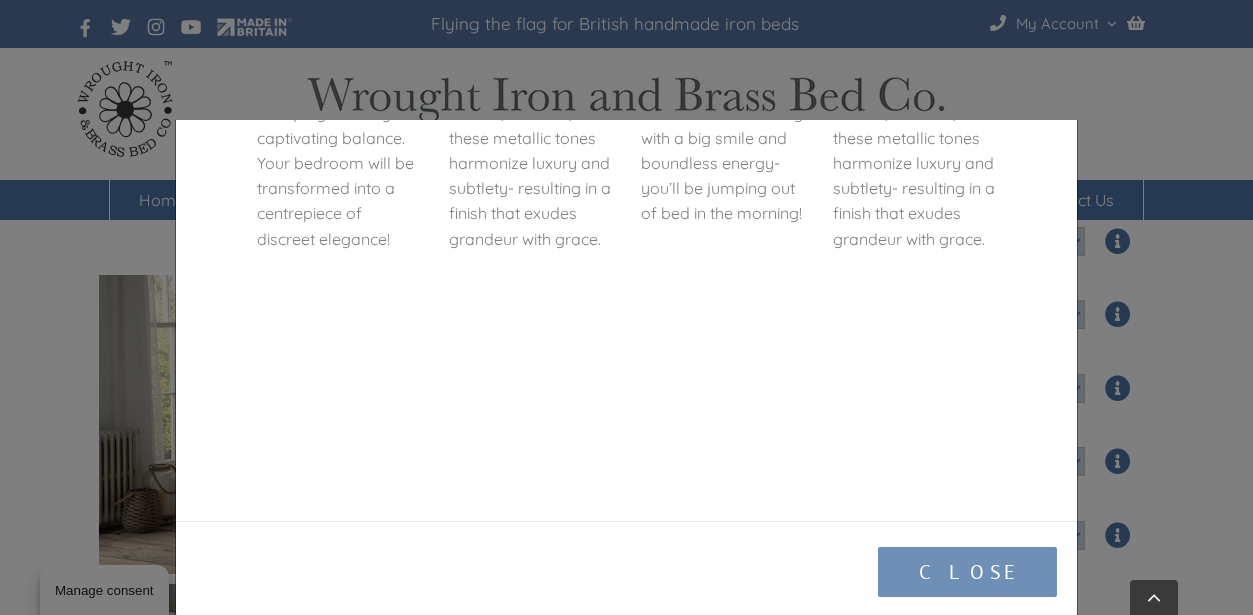 click on "Close" at bounding box center [967, 572] 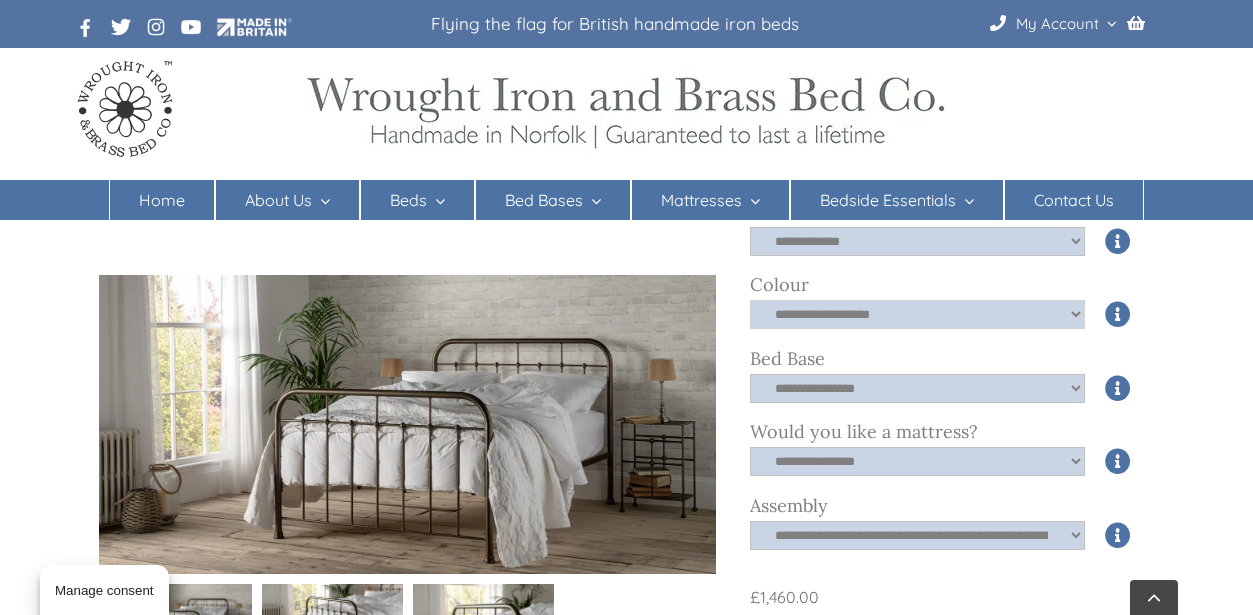 select on "*****" 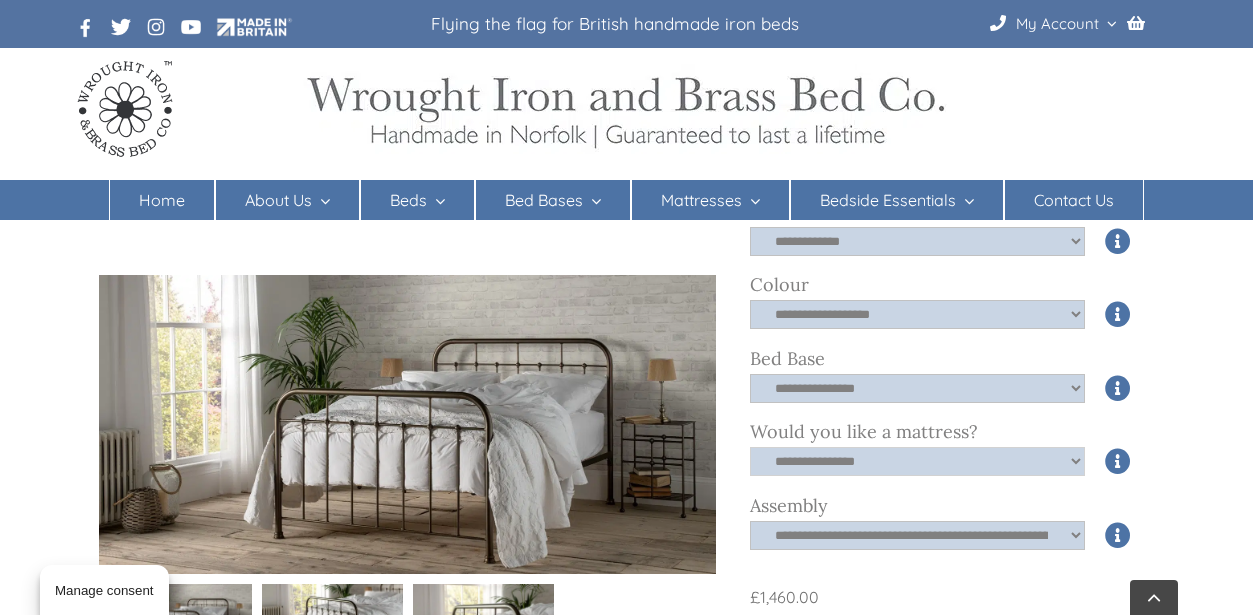 select on "*****" 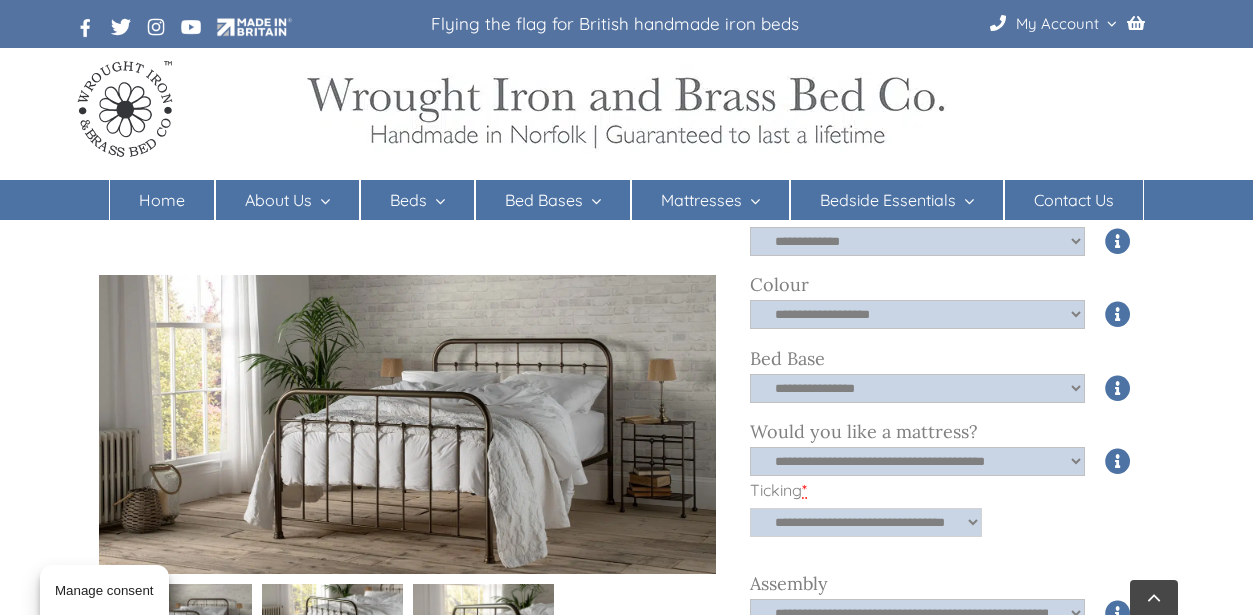 select on "**********" 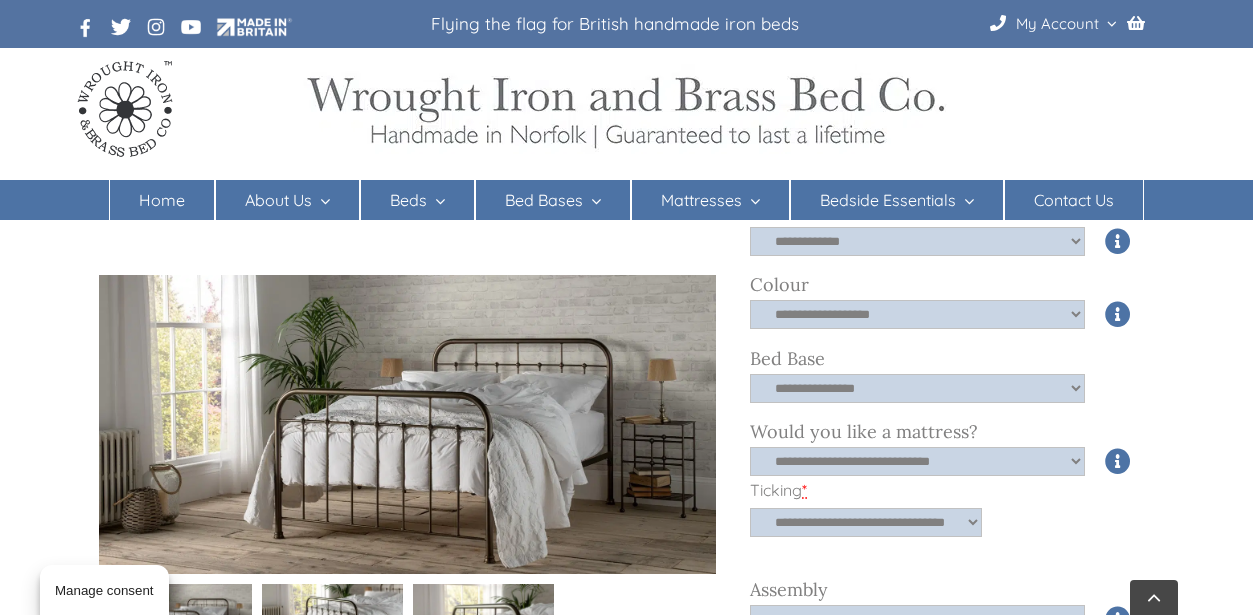 click at bounding box center (1118, 388) 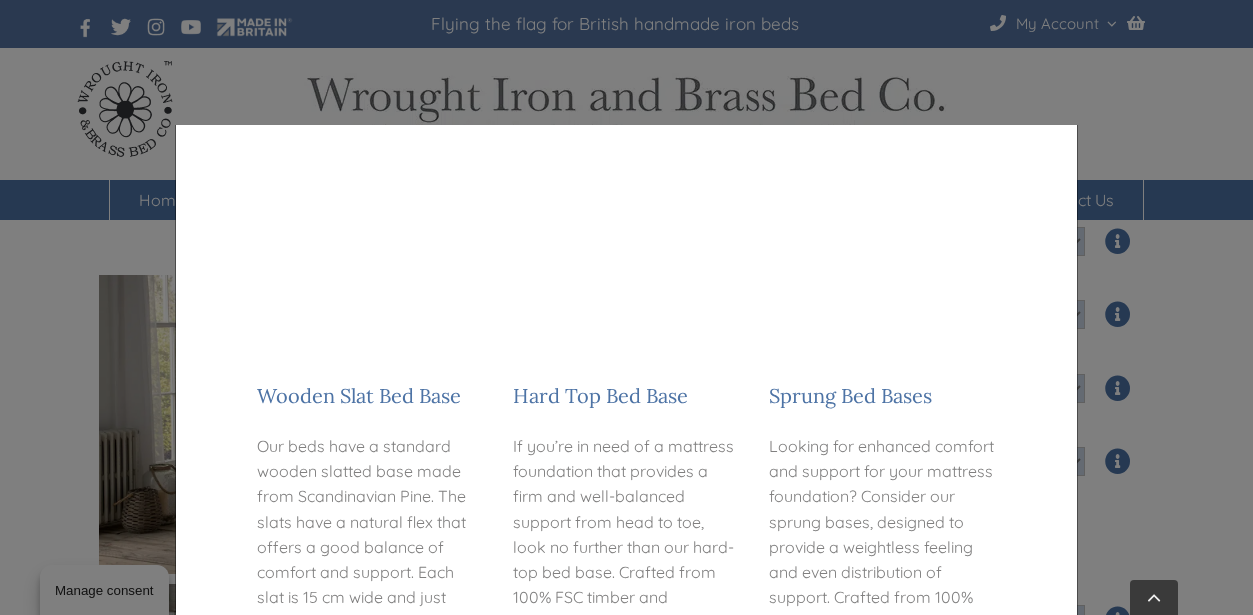 scroll, scrollTop: 371, scrollLeft: 0, axis: vertical 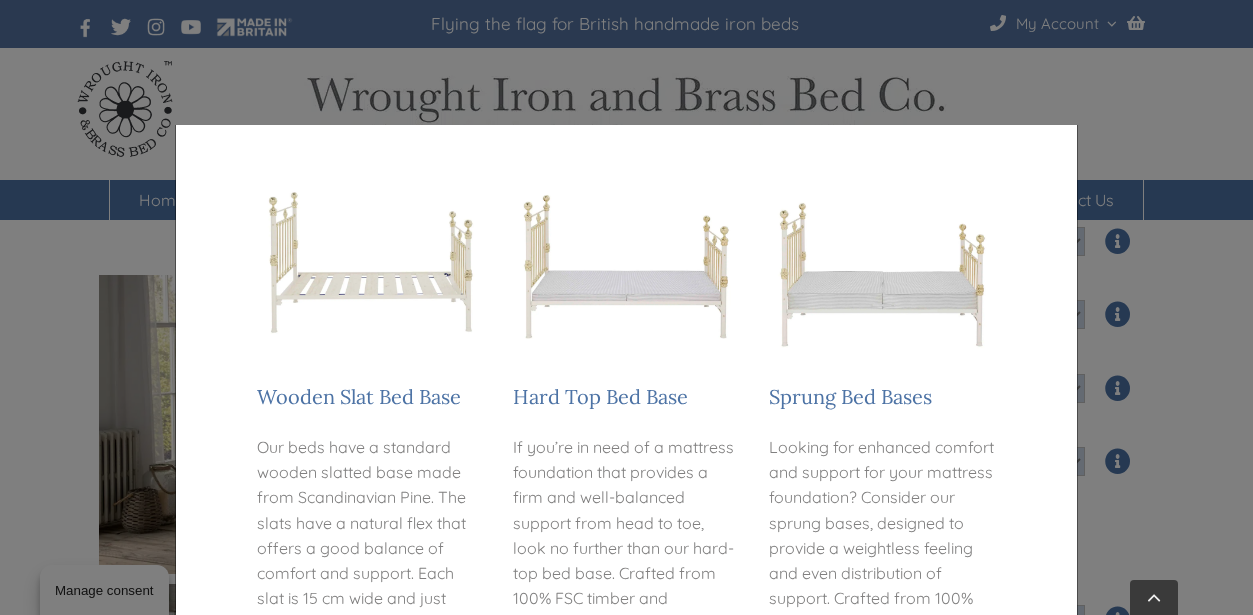 click at bounding box center [626, 260] 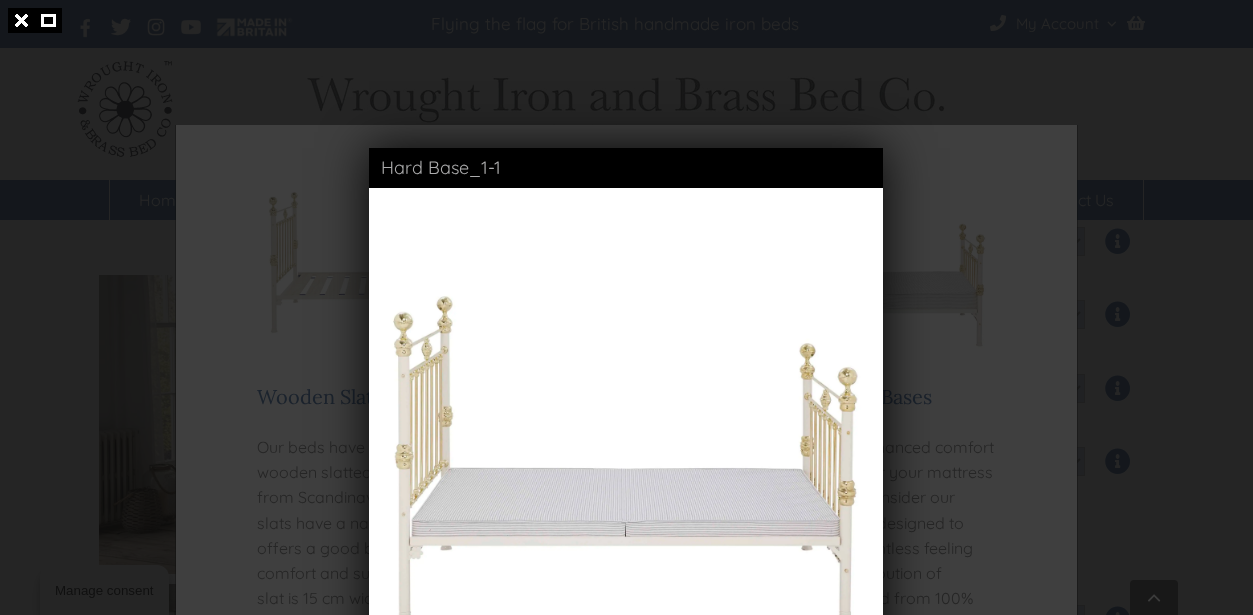 click at bounding box center [626, 307] 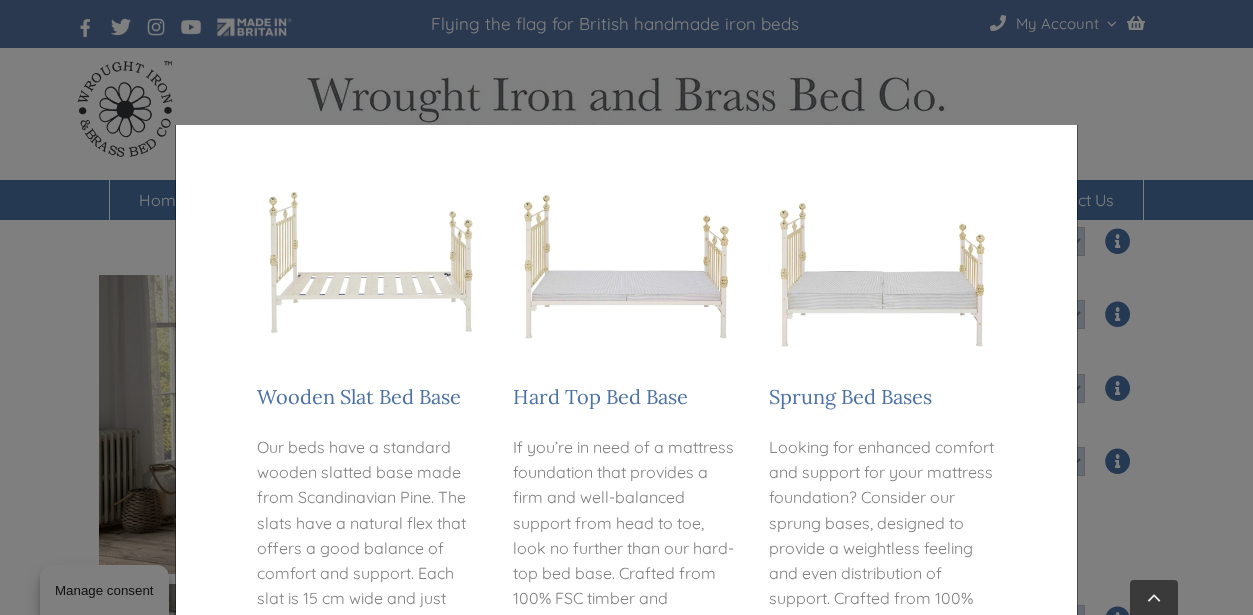 click at bounding box center (882, 260) 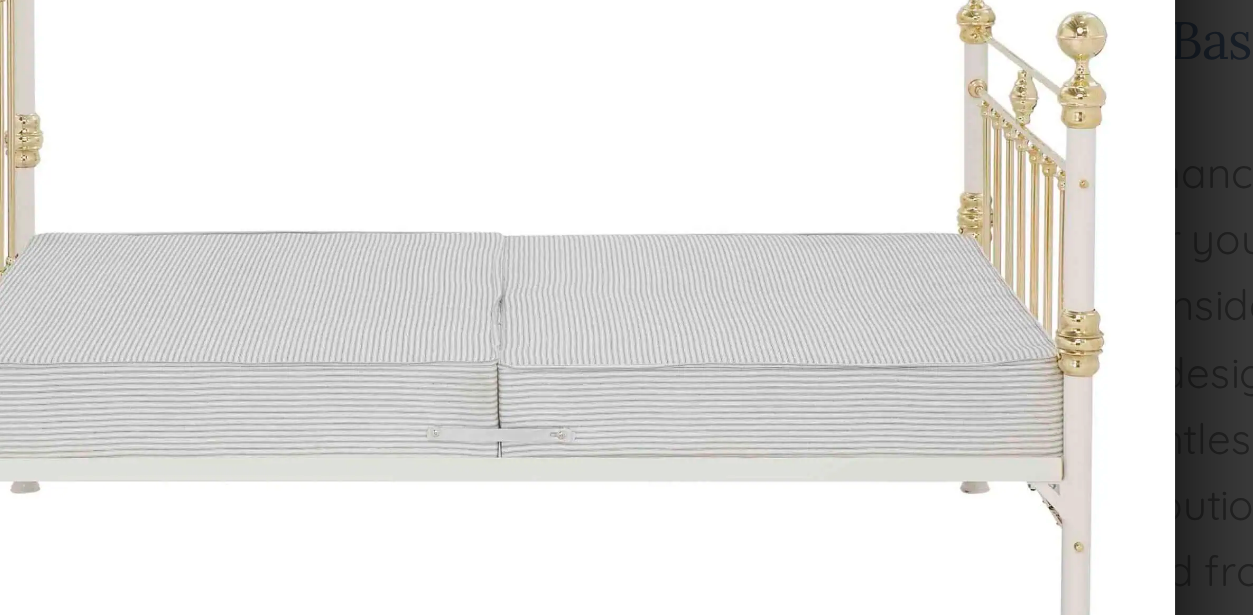 scroll, scrollTop: 738, scrollLeft: 0, axis: vertical 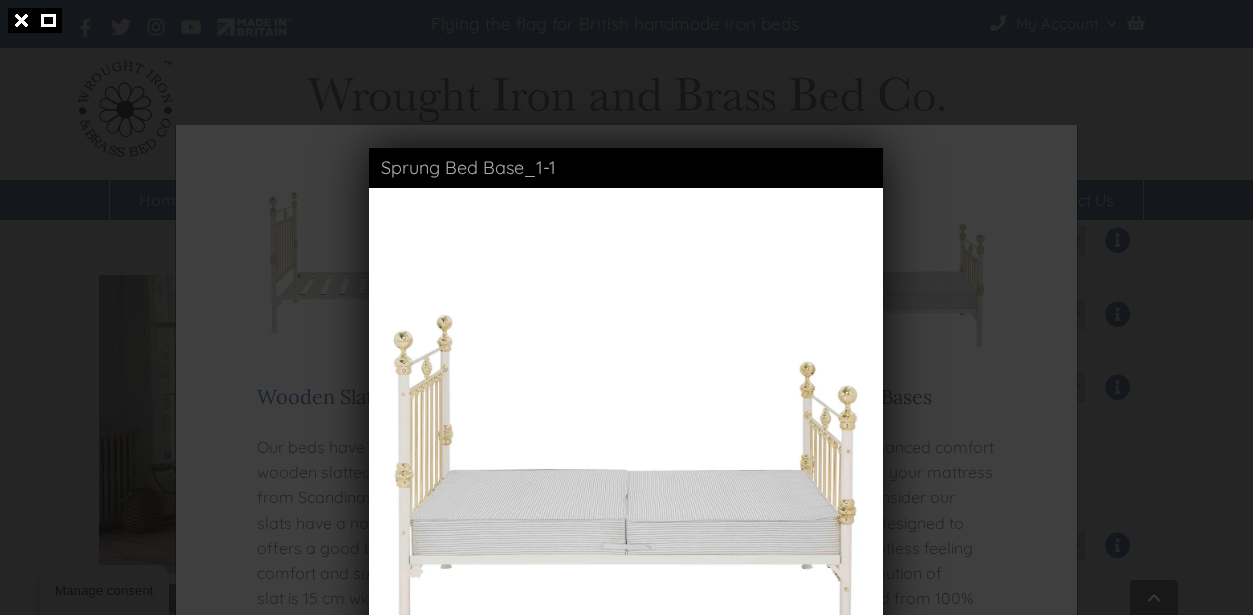 click at bounding box center [626, 307] 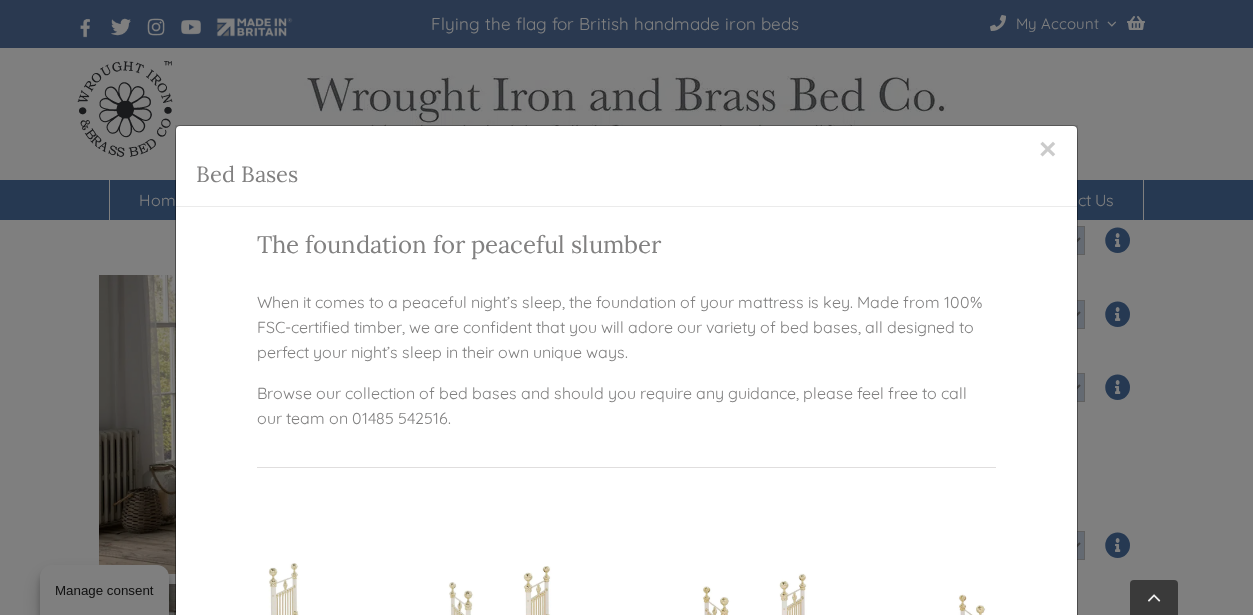 scroll, scrollTop: 0, scrollLeft: 0, axis: both 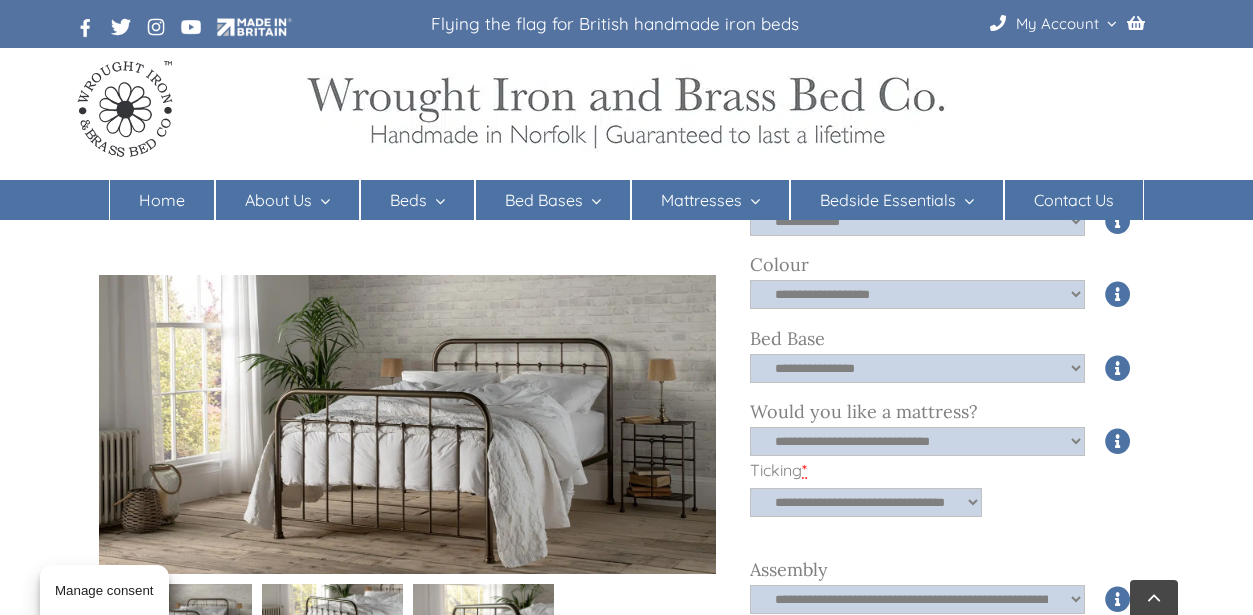 click on "**********" at bounding box center (943, 318) 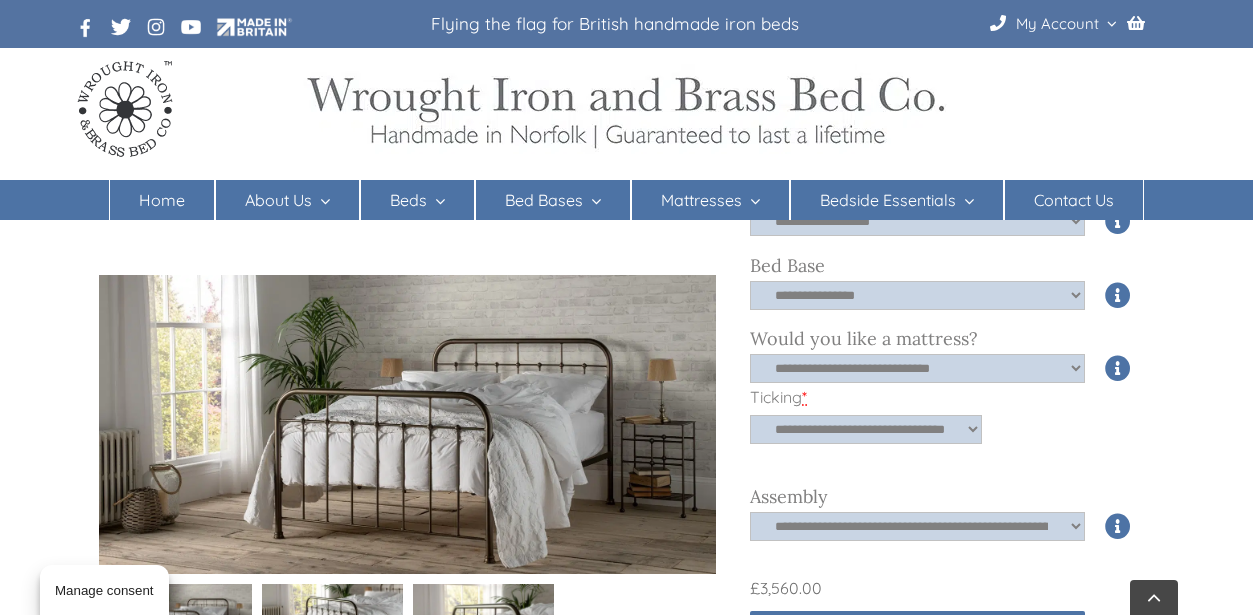 scroll, scrollTop: 759, scrollLeft: 0, axis: vertical 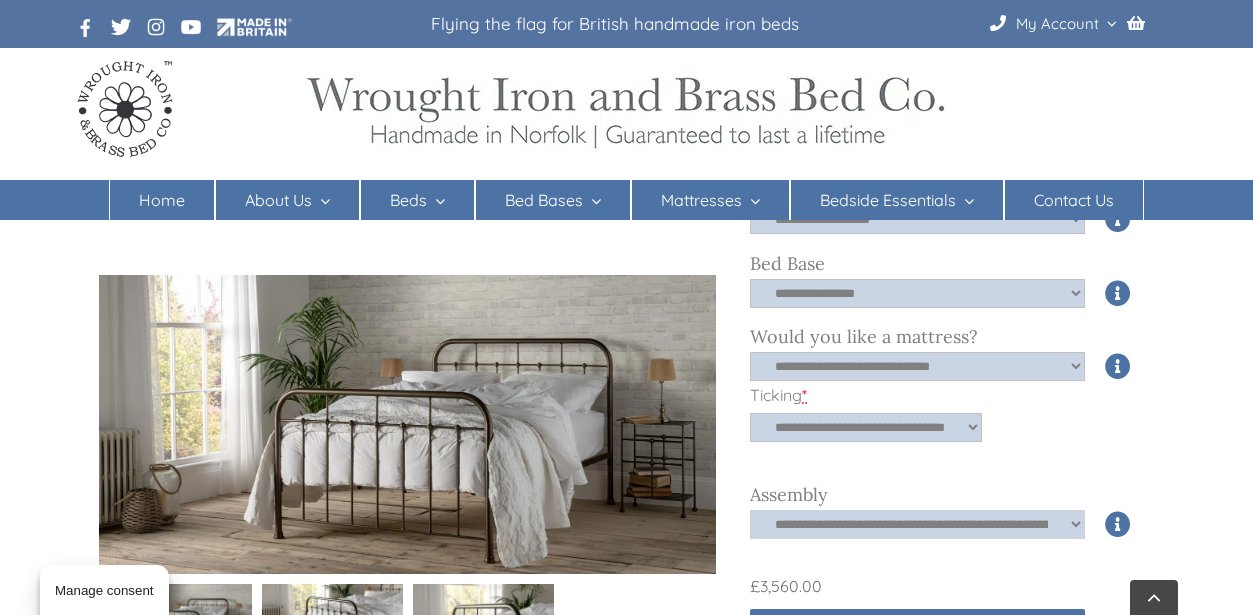 select on "****" 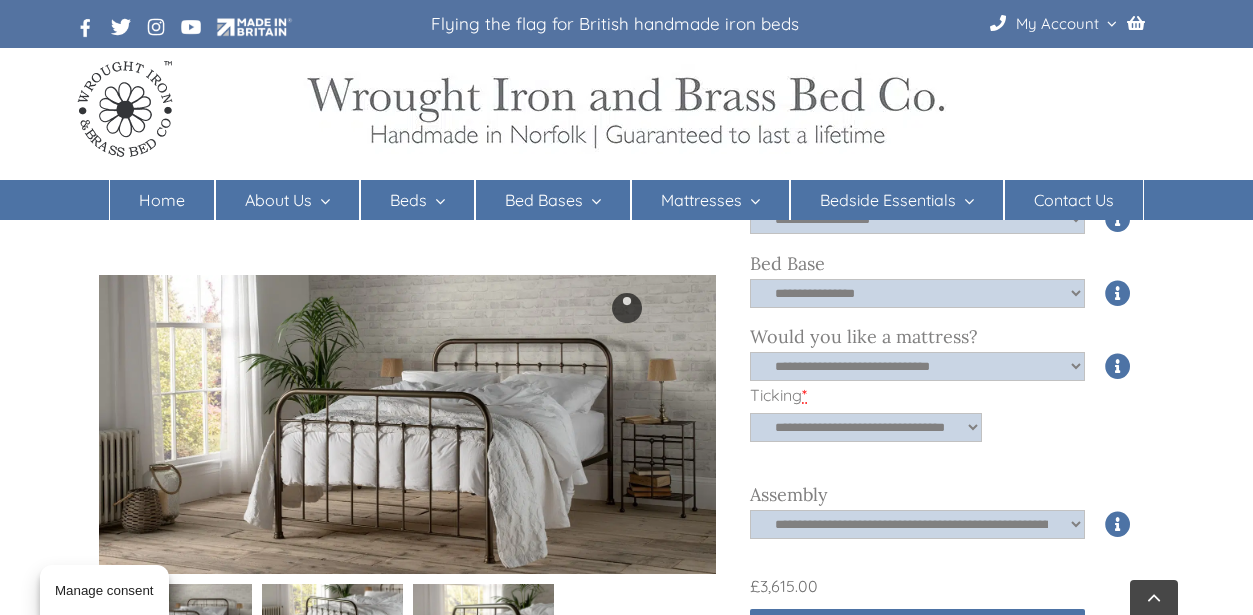 click at bounding box center (626, 307) 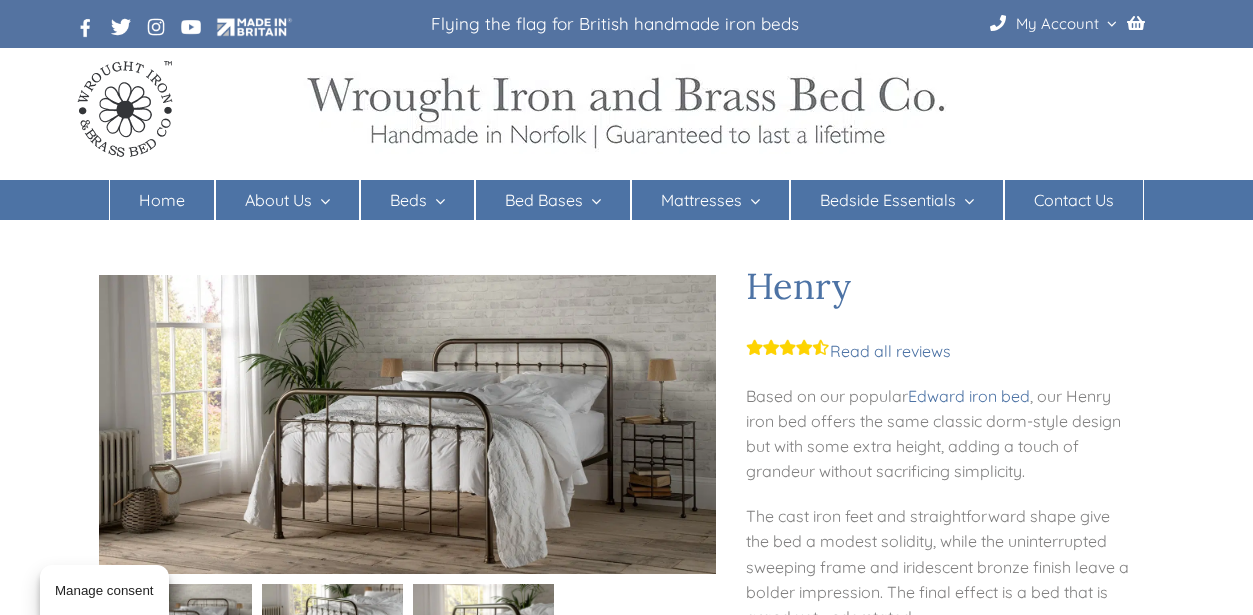 scroll, scrollTop: 0, scrollLeft: 0, axis: both 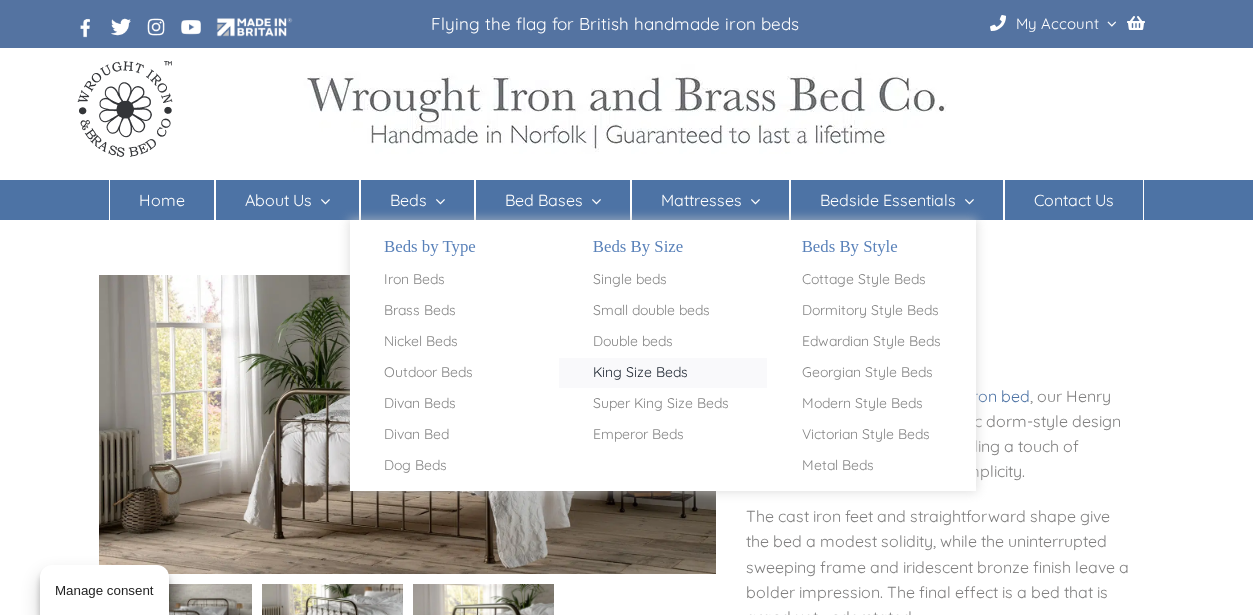 click on "King Size Beds" at bounding box center [640, 373] 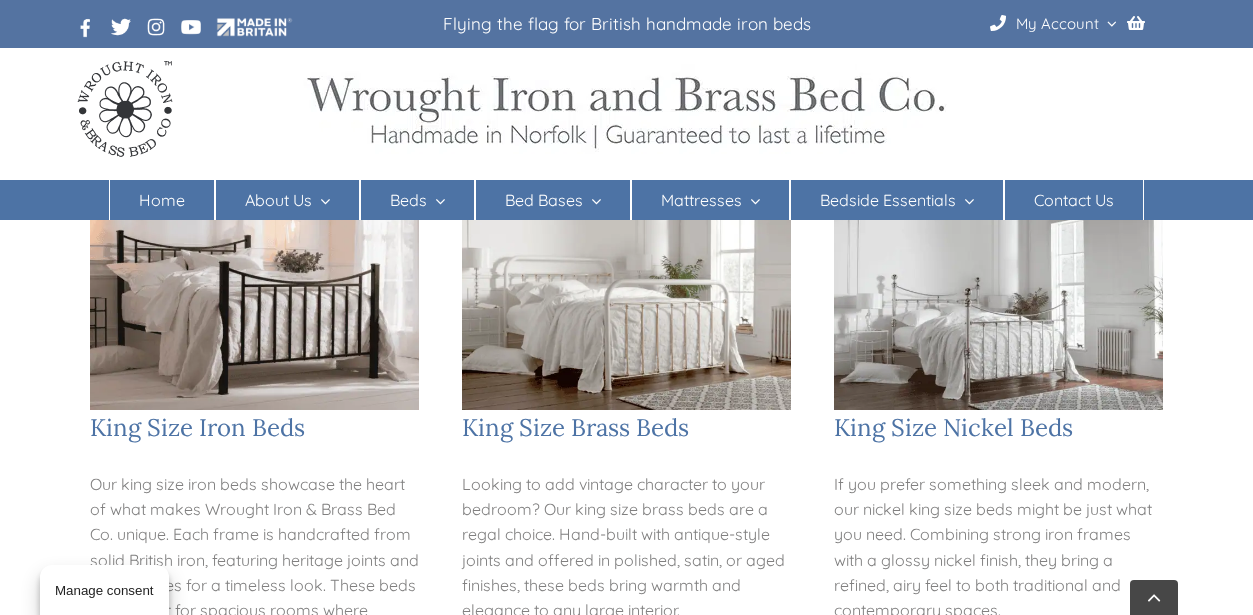 scroll, scrollTop: 867, scrollLeft: 0, axis: vertical 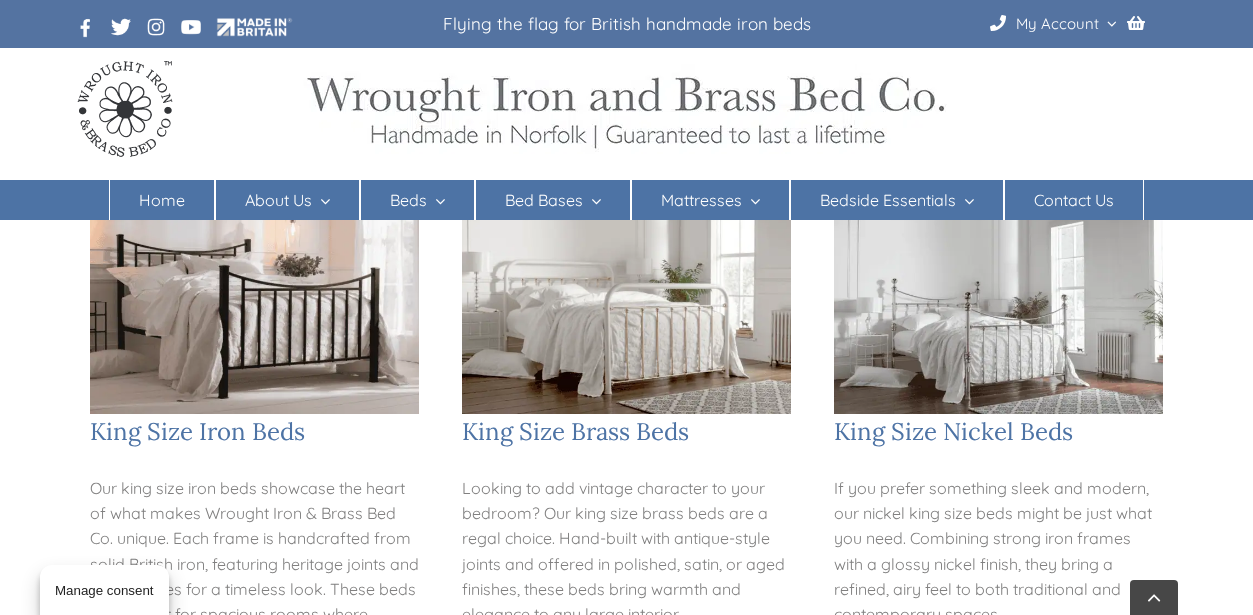 click on "King Size Brass Beds" at bounding box center (626, 432) 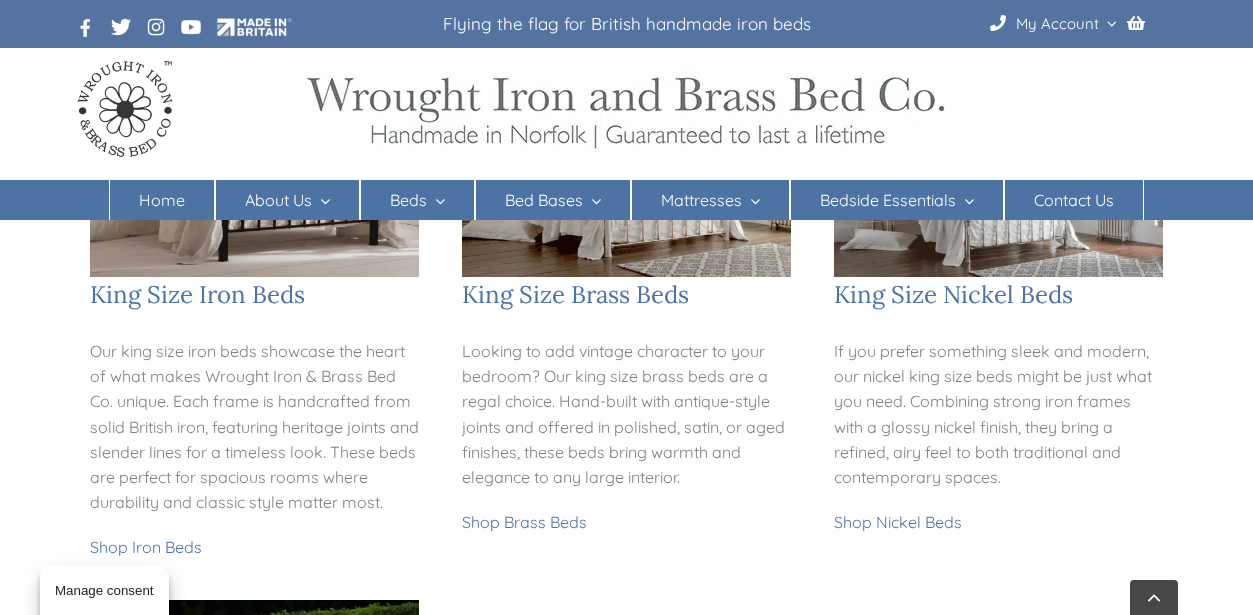 scroll, scrollTop: 1009, scrollLeft: 0, axis: vertical 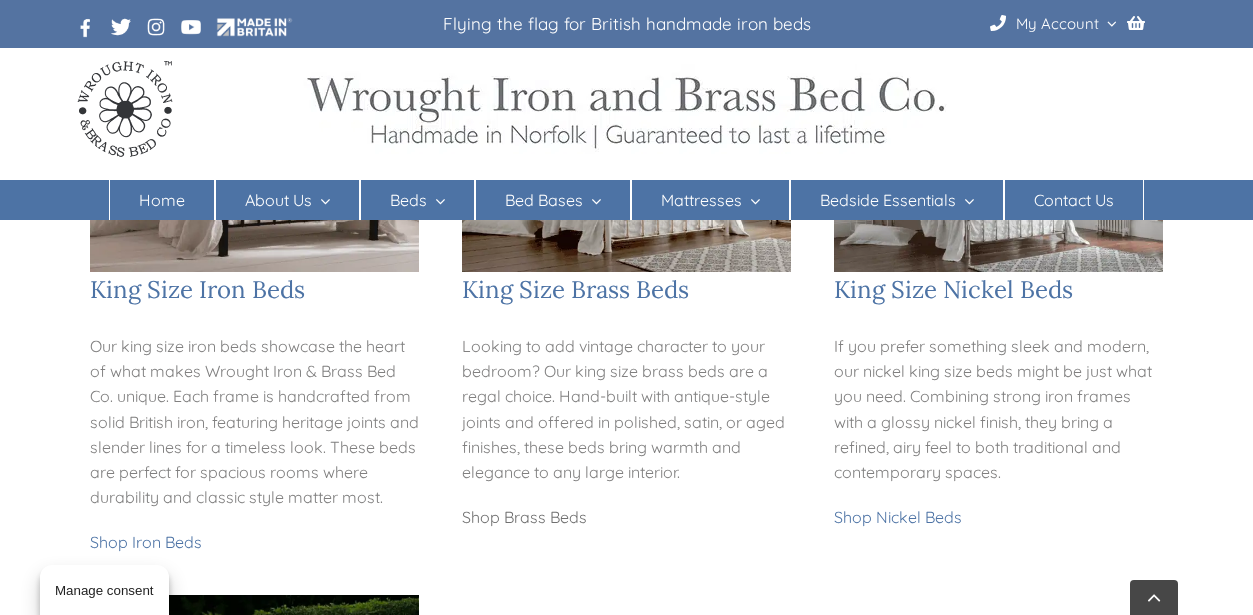 click on "Shop Brass Beds" at bounding box center (524, 517) 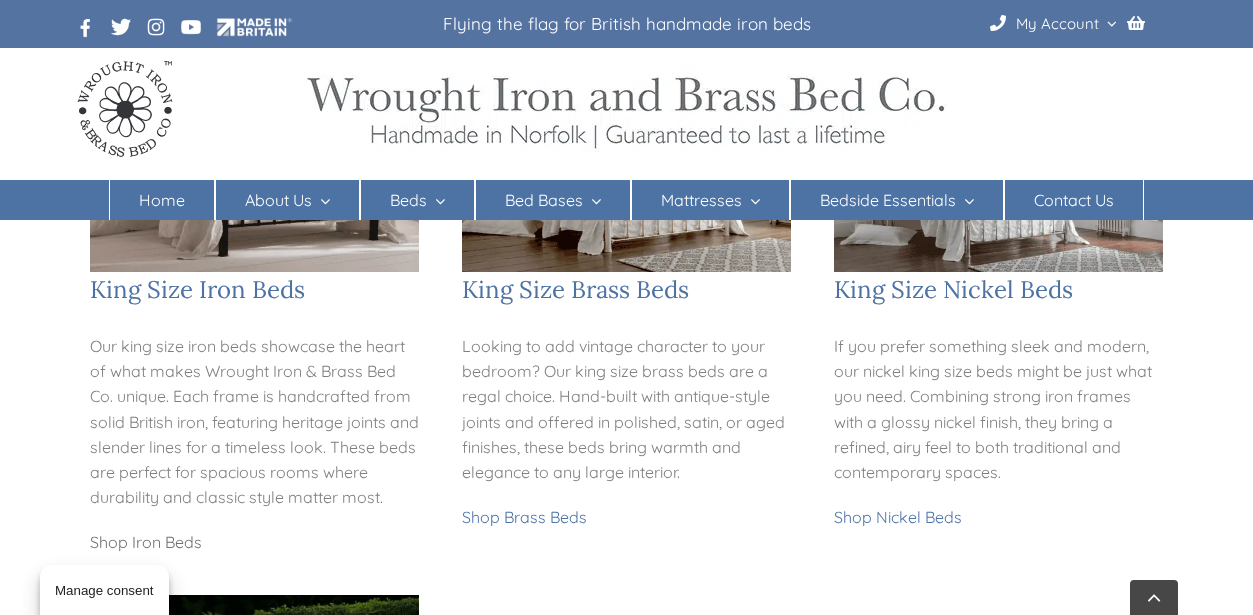click on "Shop Iron Beds" at bounding box center [146, 542] 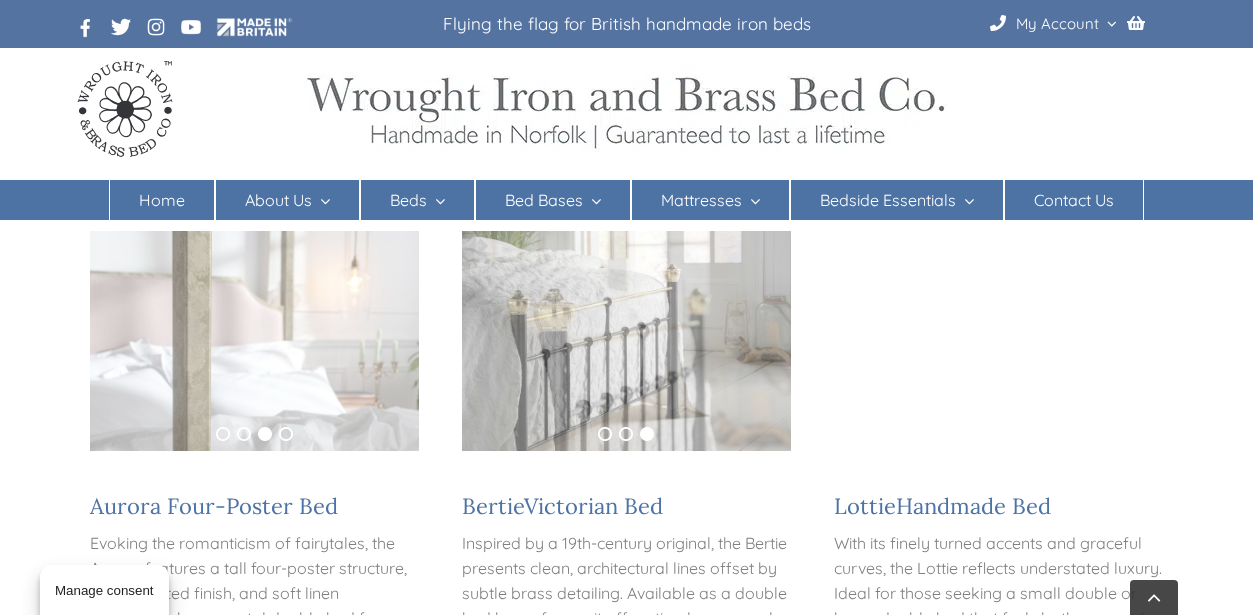 scroll, scrollTop: 269, scrollLeft: 0, axis: vertical 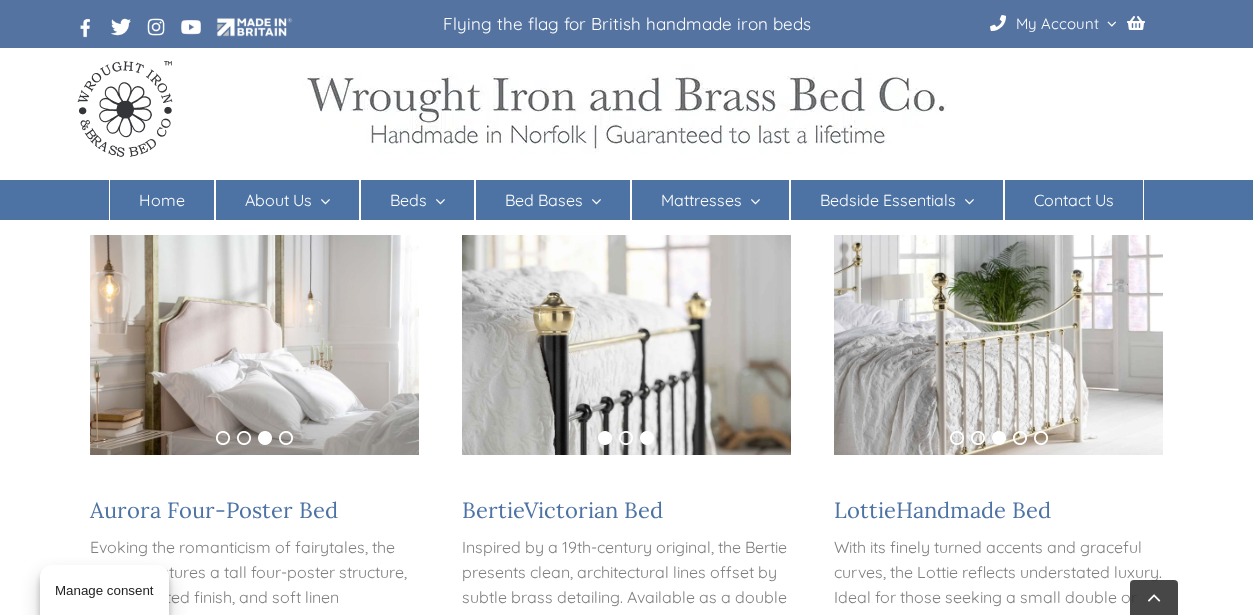 click on "1" at bounding box center [605, 438] 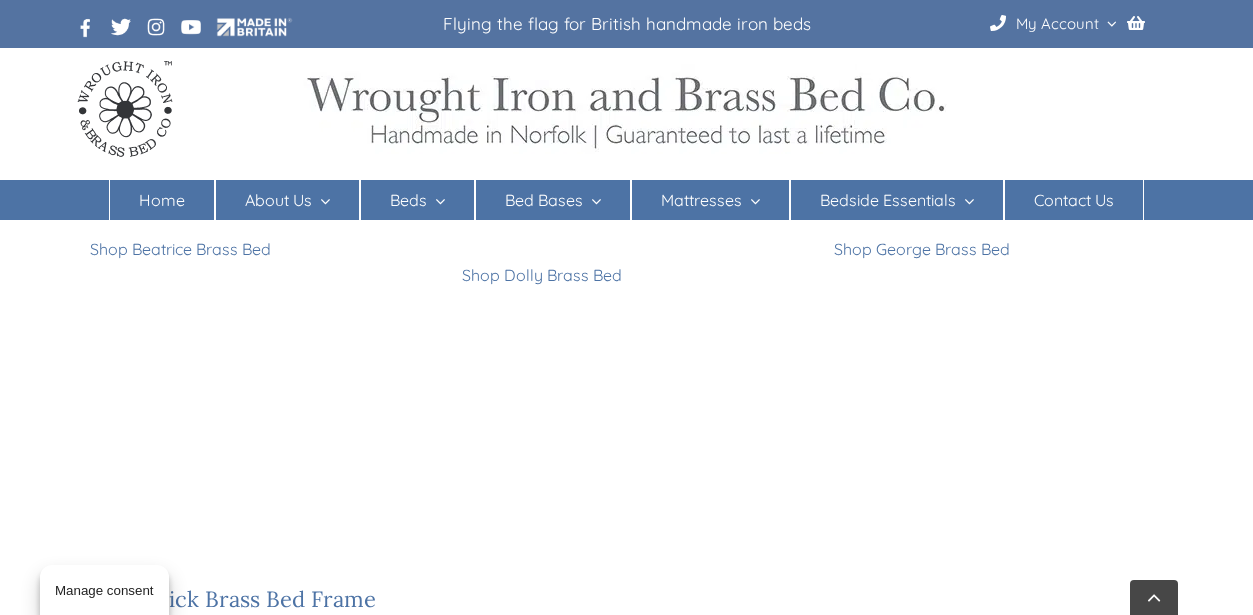 scroll, scrollTop: 2295, scrollLeft: 0, axis: vertical 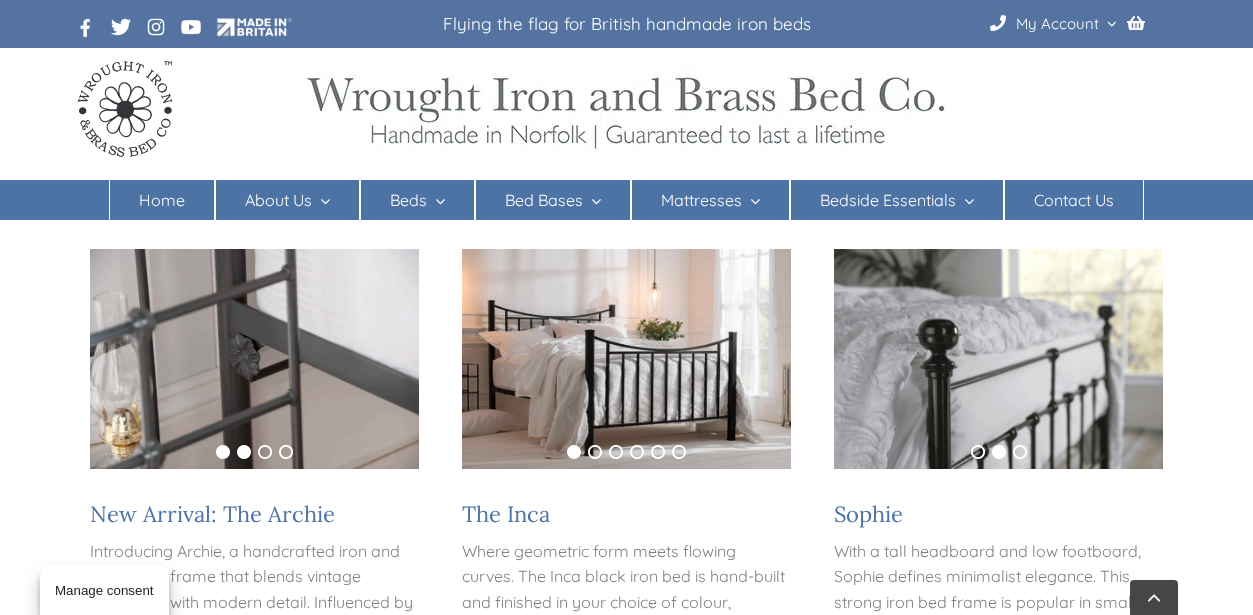click on "1" at bounding box center [223, 452] 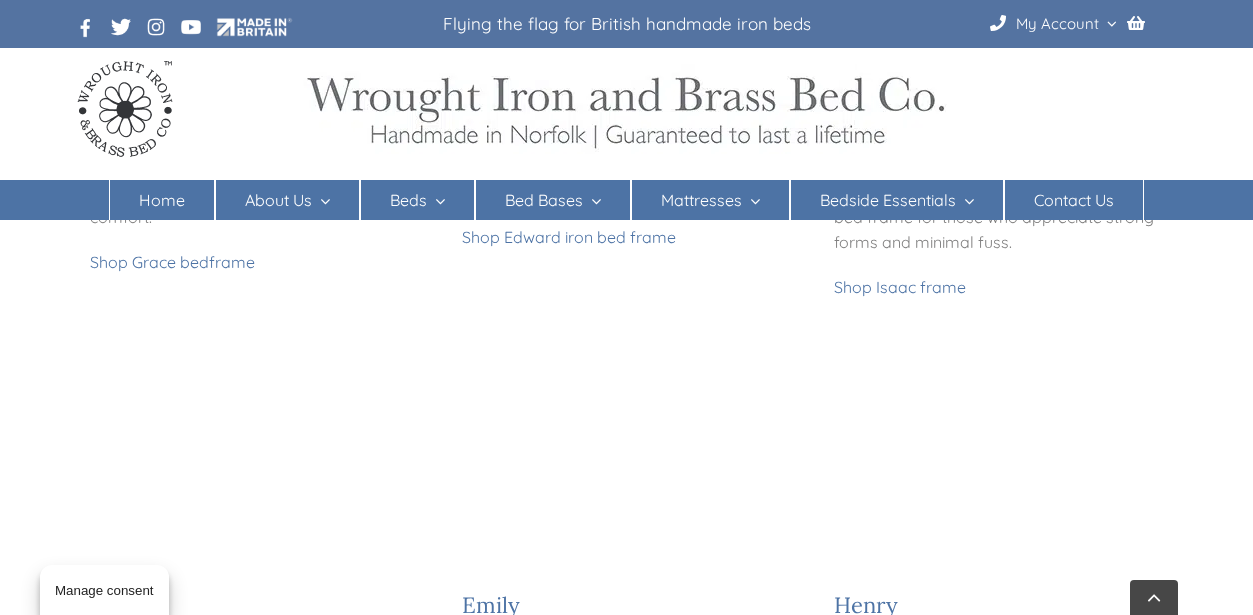 scroll, scrollTop: 1371, scrollLeft: 0, axis: vertical 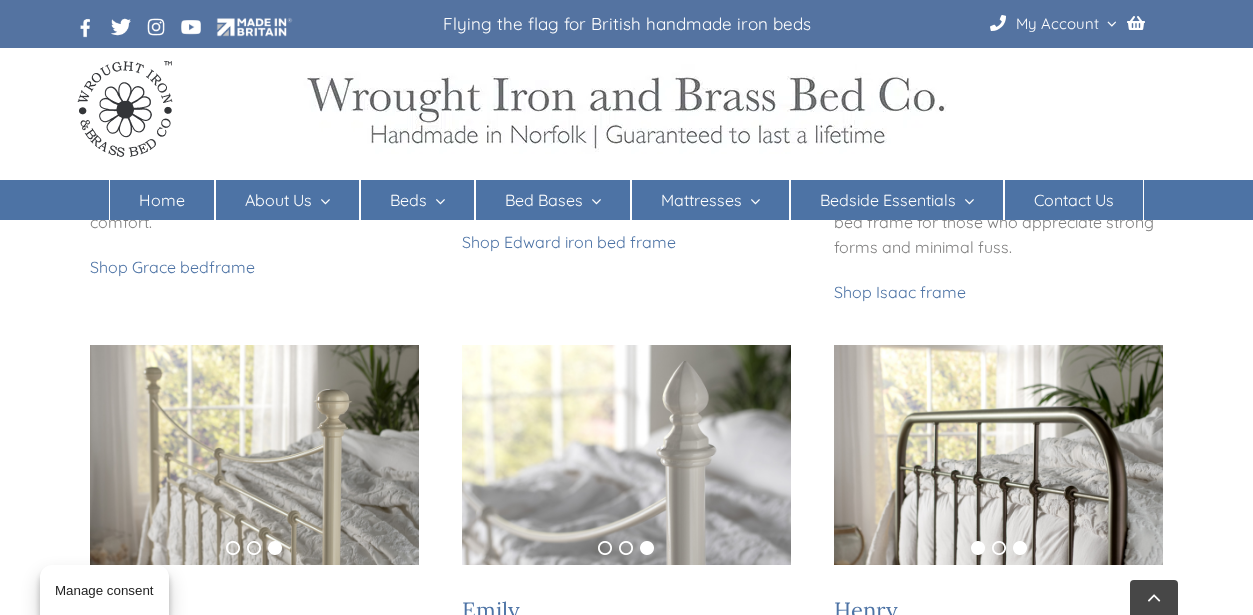 click on "1" at bounding box center (978, 548) 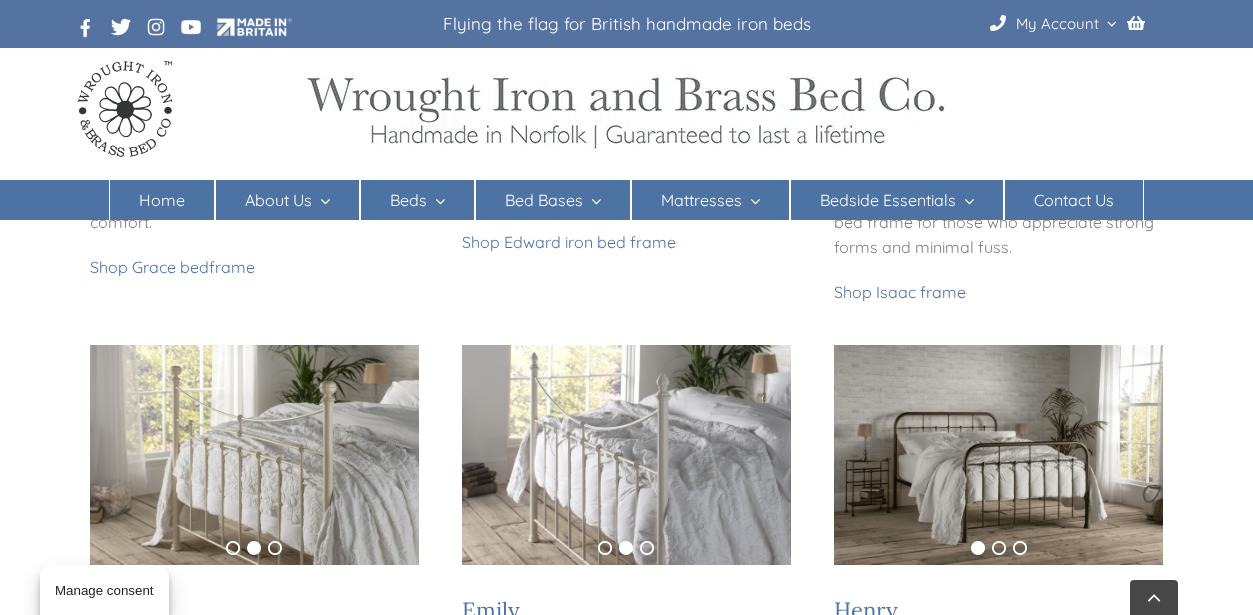 click on "1 2 3
[NAME]
A taller counterpart to Edward, Henry offers dorm-style design with added height and presence. Its handcrafted iron metal bed frame is both bold and balanced.
Shop Henry iron bed" at bounding box center [999, 572] 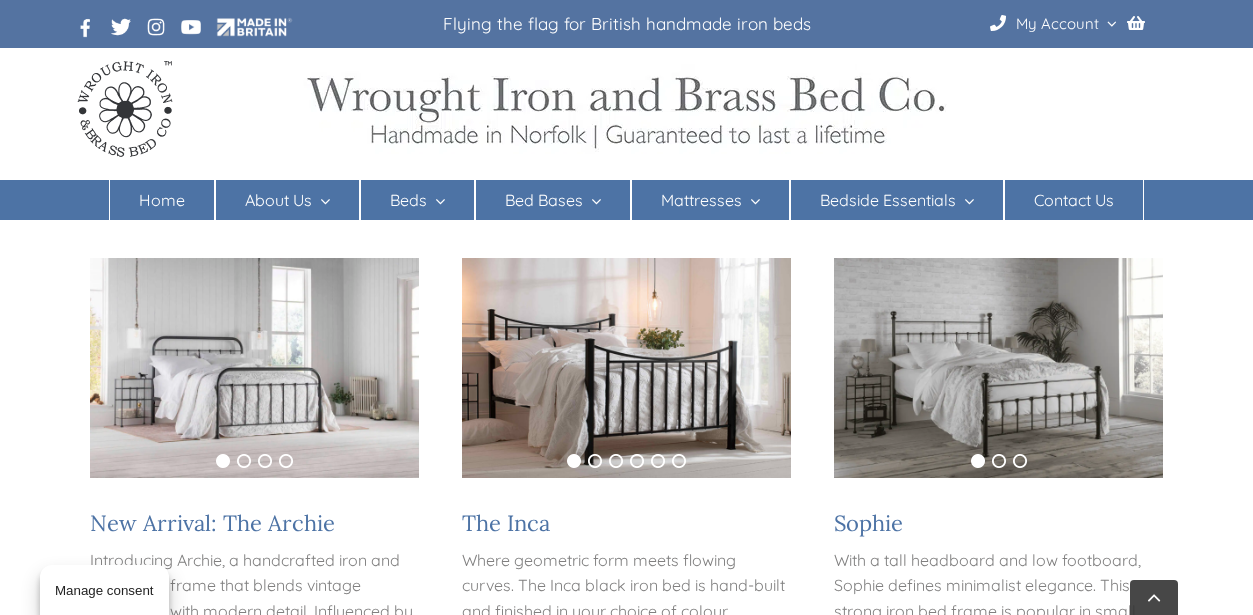 scroll, scrollTop: 400, scrollLeft: 0, axis: vertical 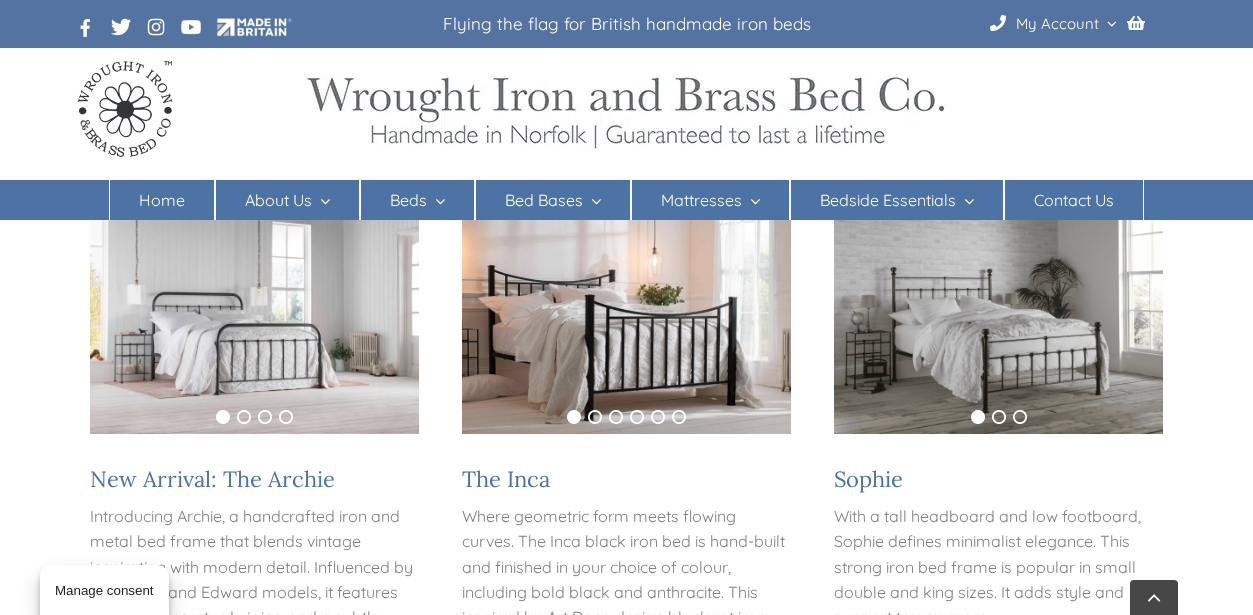 click at bounding box center (254, 324) 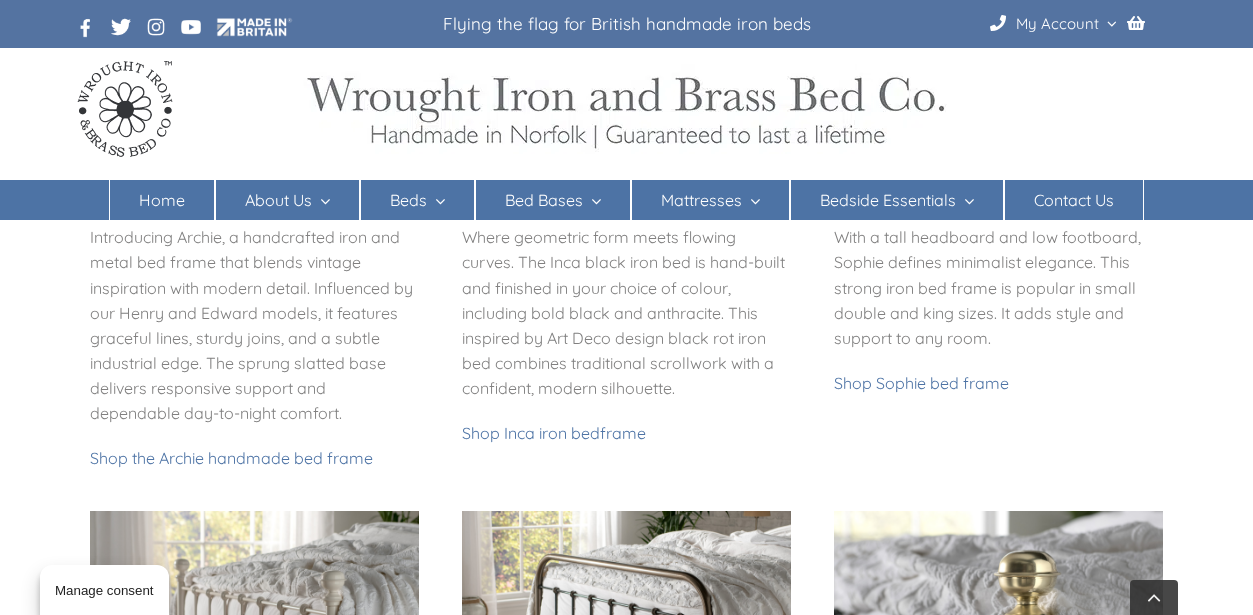 scroll, scrollTop: 715, scrollLeft: 0, axis: vertical 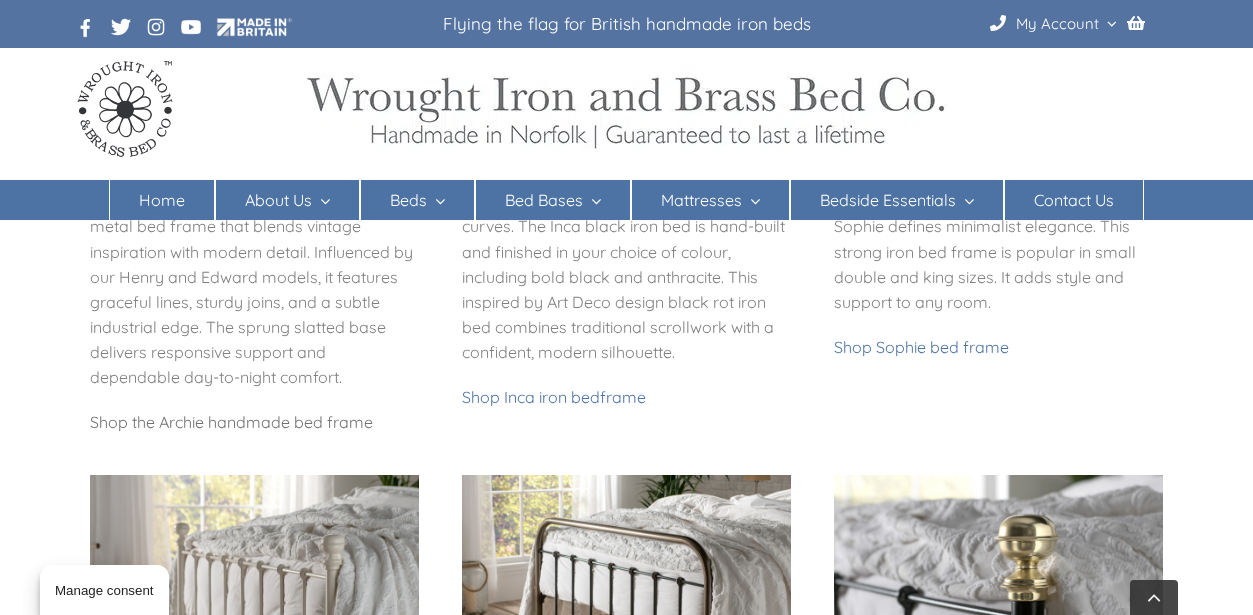 click on "Shop the Archie handmade bed frame" at bounding box center (231, 422) 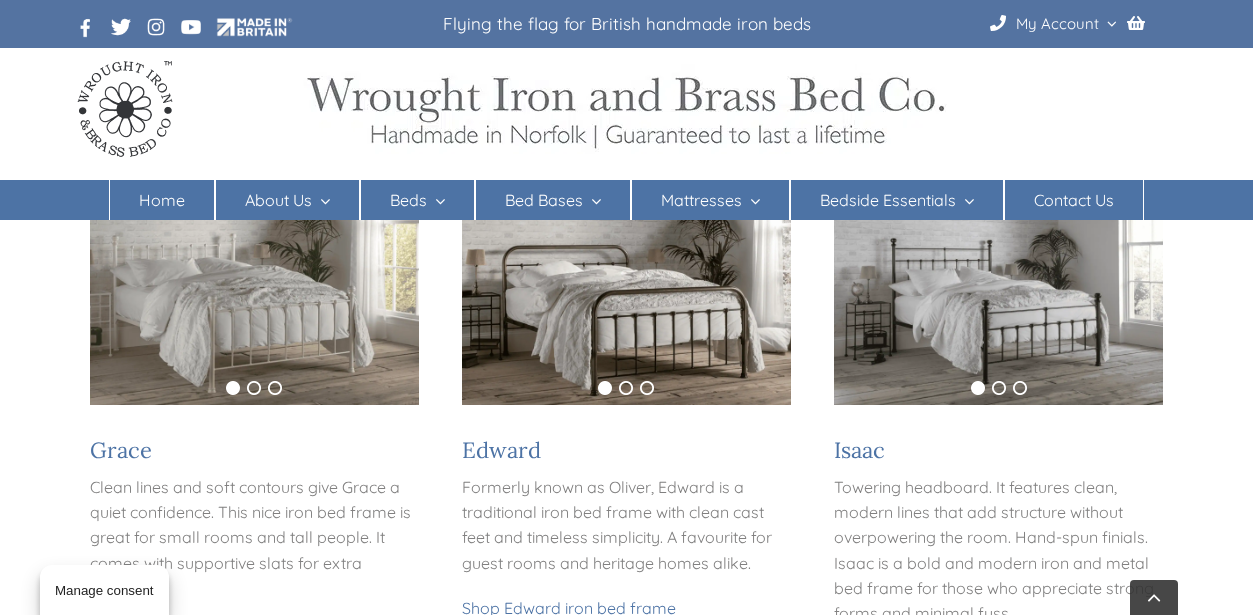 scroll, scrollTop: 1028, scrollLeft: 0, axis: vertical 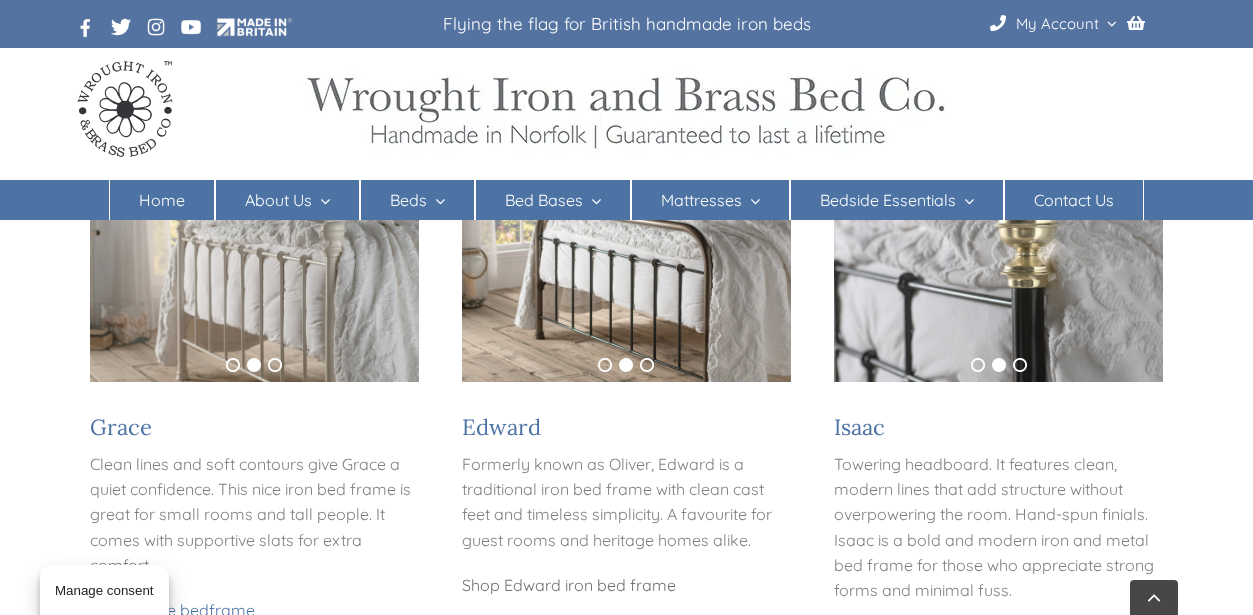 click on "Shop Edward iron bed frame" at bounding box center (569, 585) 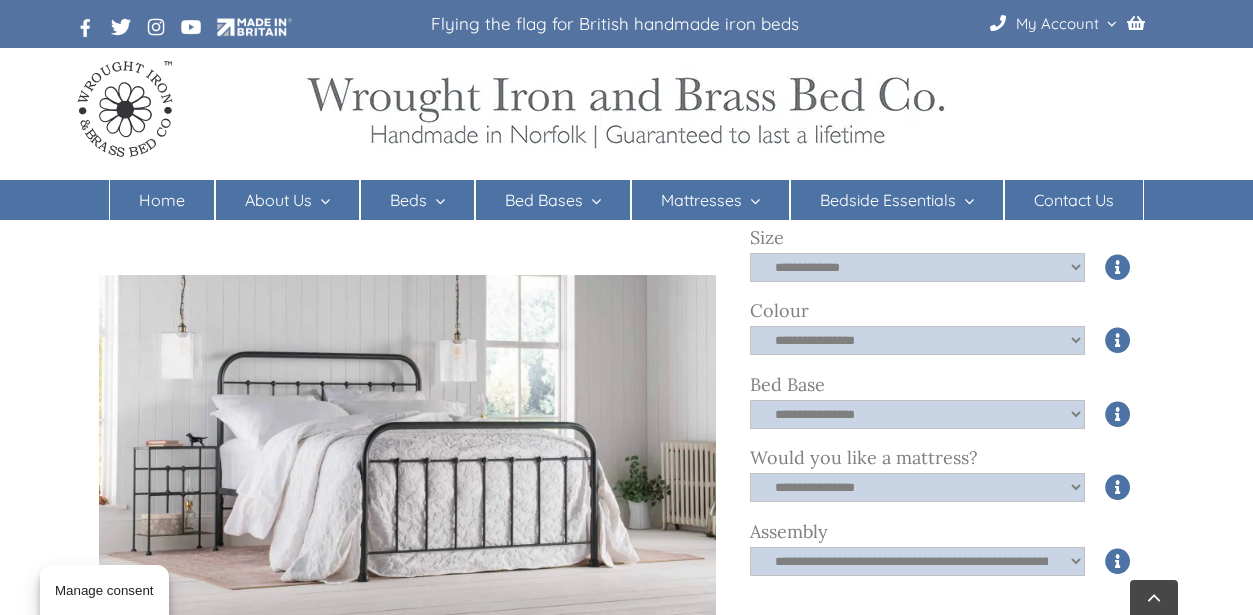 scroll, scrollTop: 873, scrollLeft: 0, axis: vertical 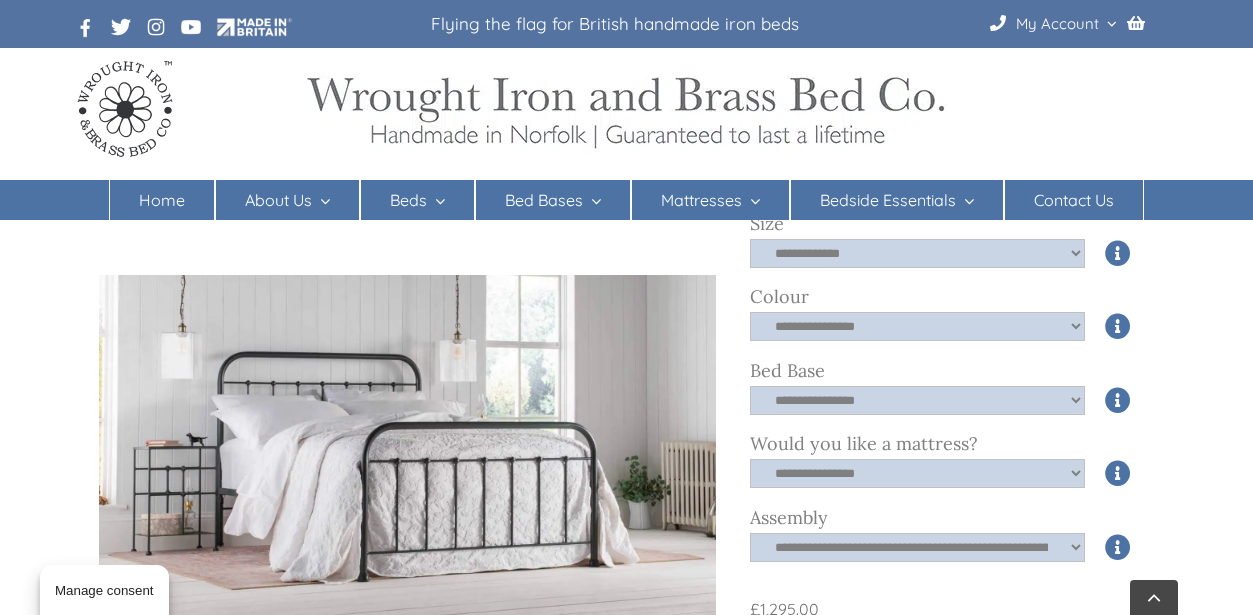 click at bounding box center [415, 576] 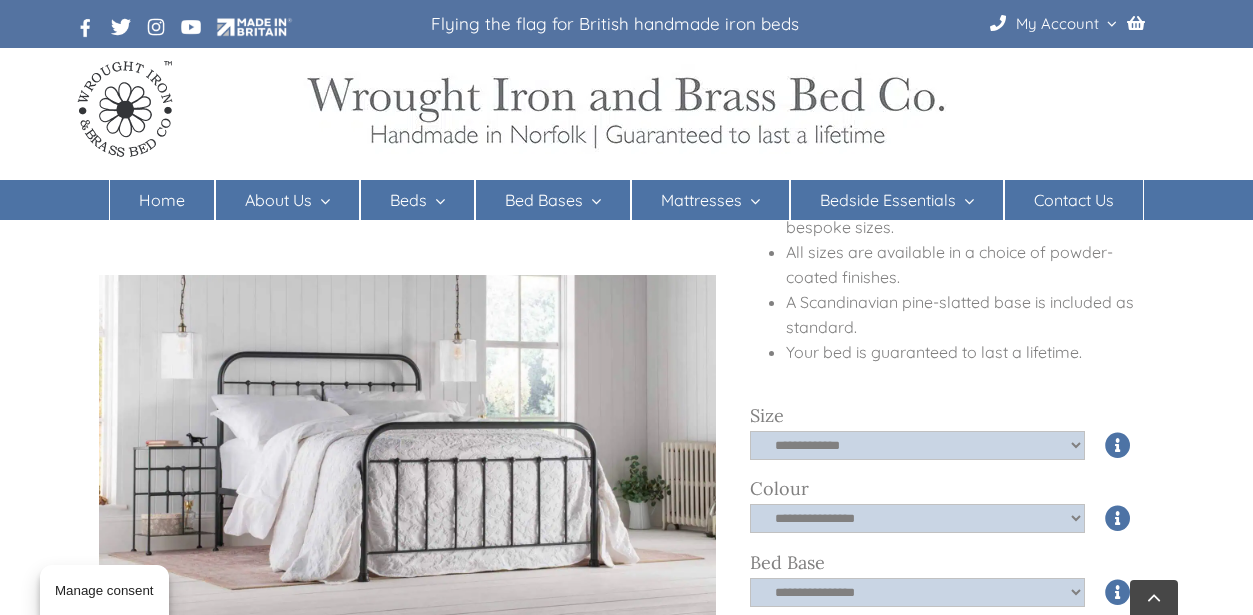 scroll, scrollTop: 684, scrollLeft: 0, axis: vertical 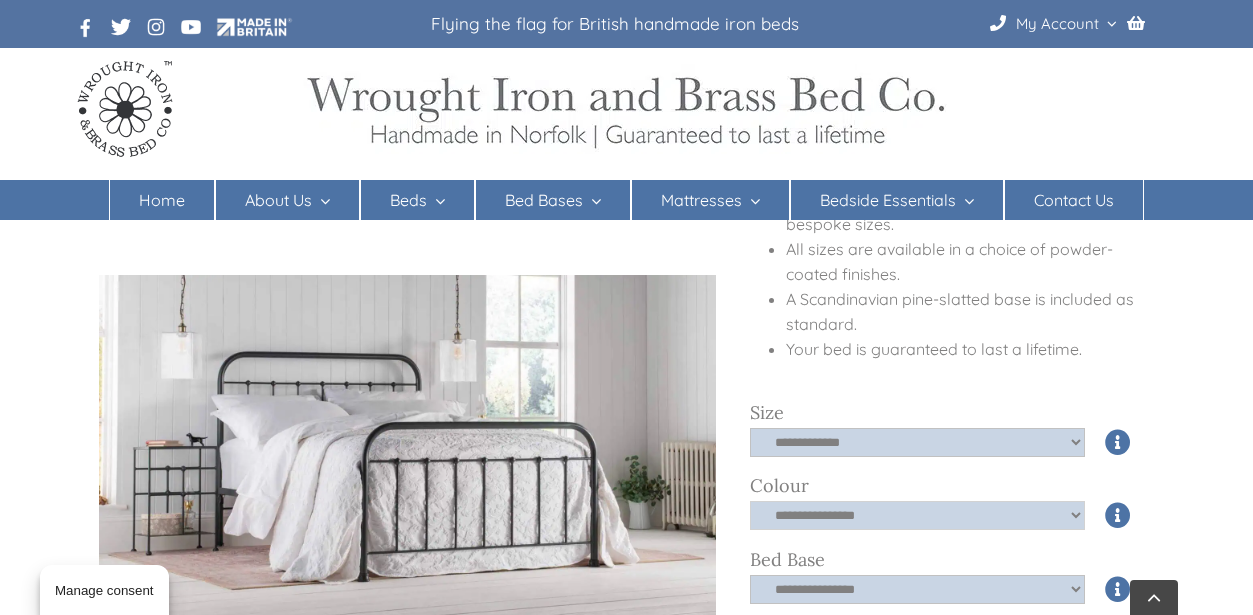 select on "*****" 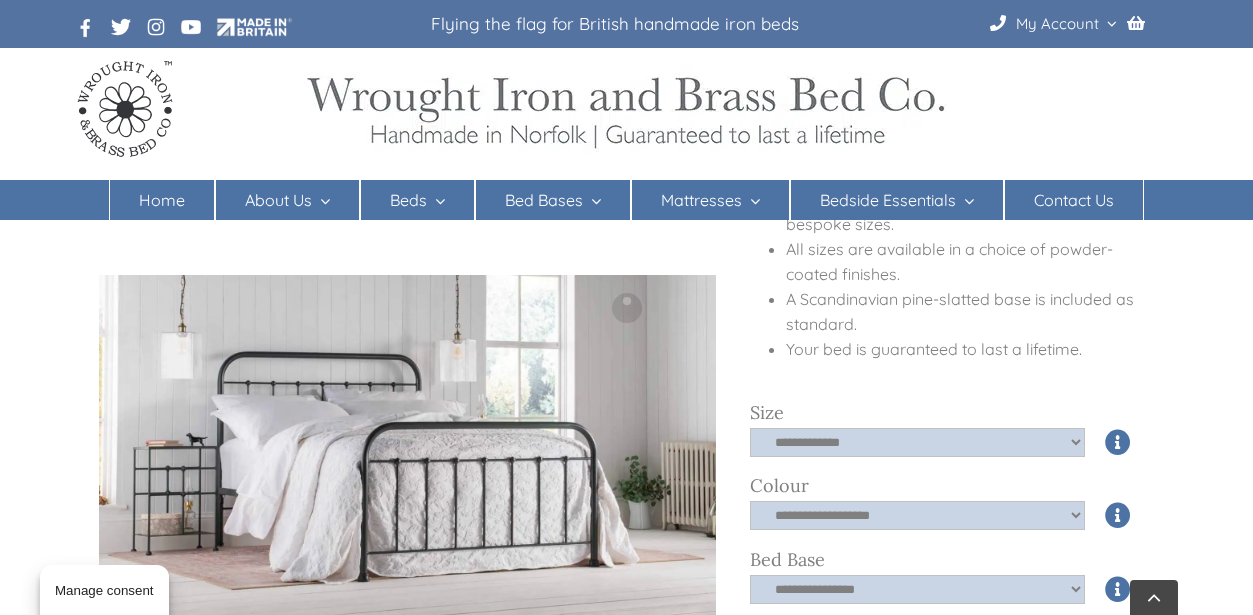 click at bounding box center [626, 307] 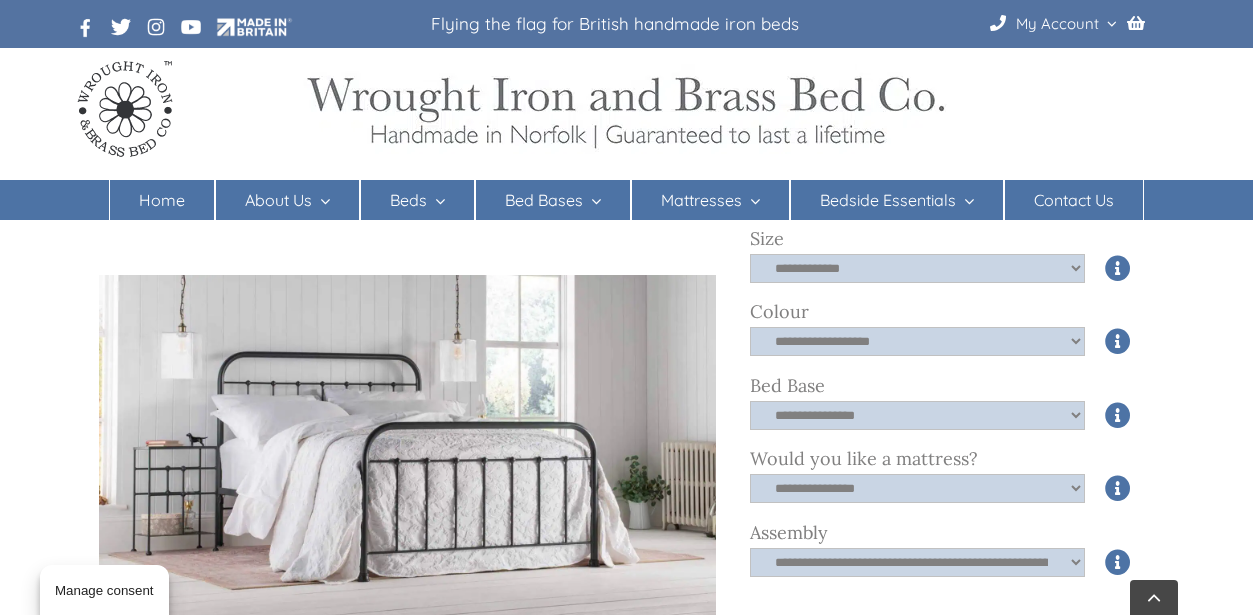 scroll, scrollTop: 862, scrollLeft: 0, axis: vertical 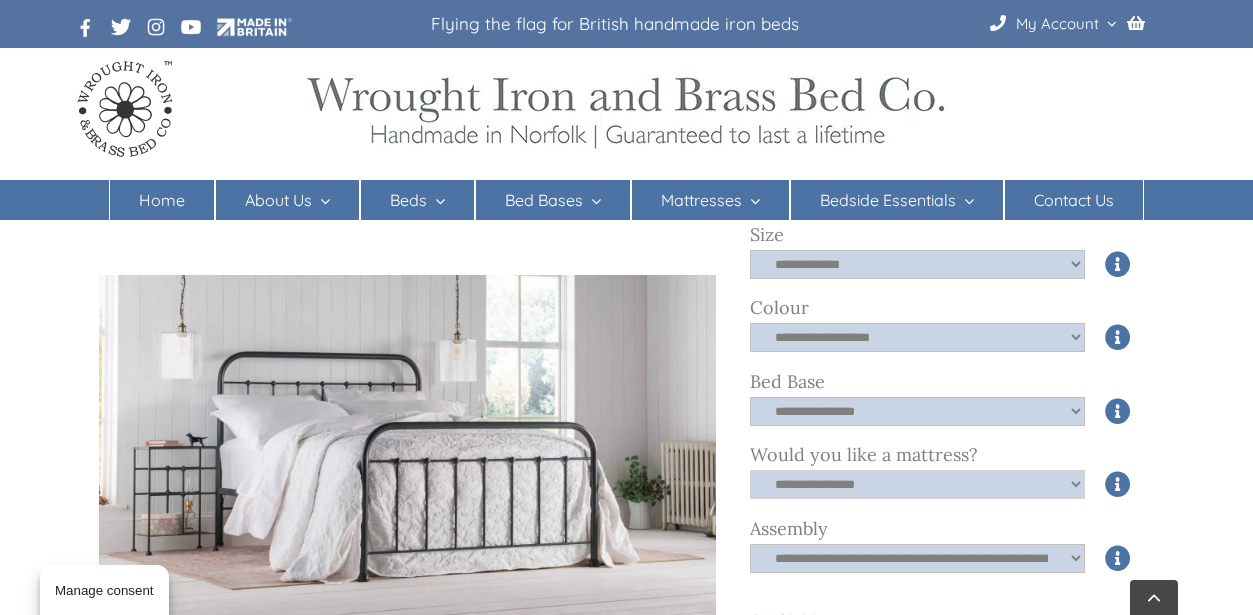 select on "*****" 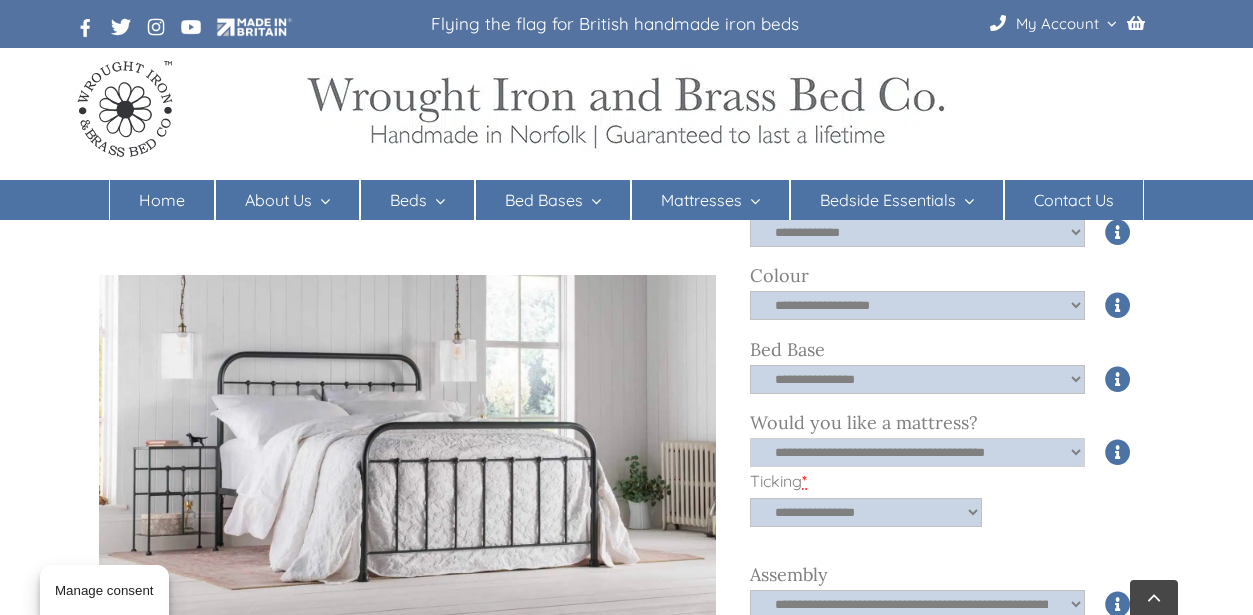 scroll, scrollTop: 897, scrollLeft: 0, axis: vertical 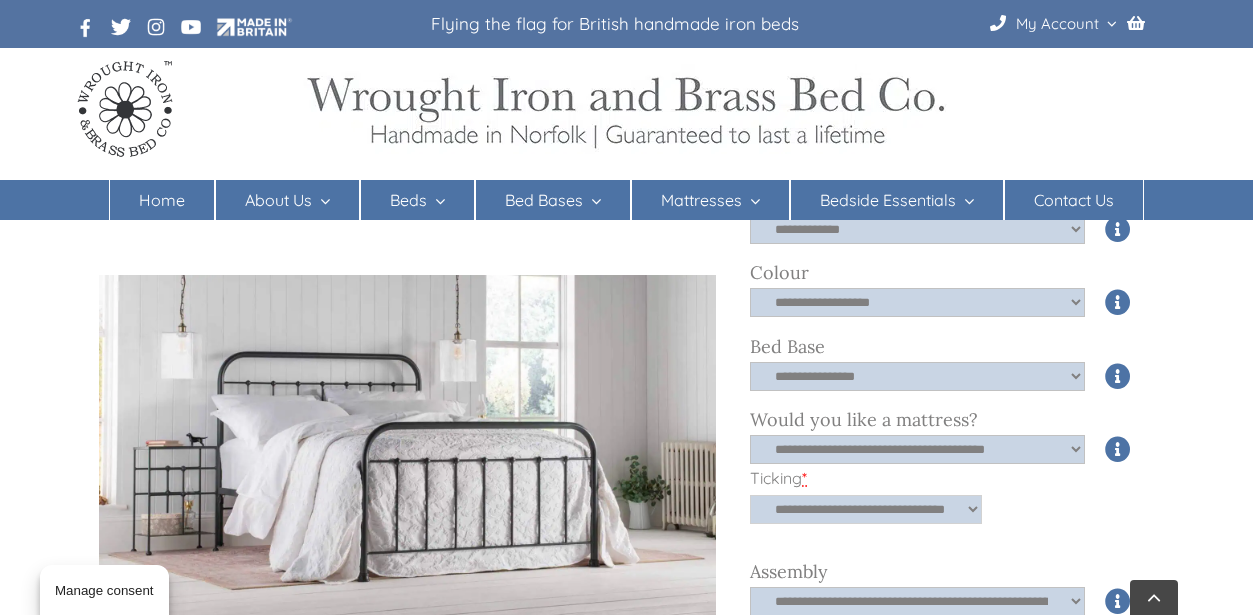 select on "**********" 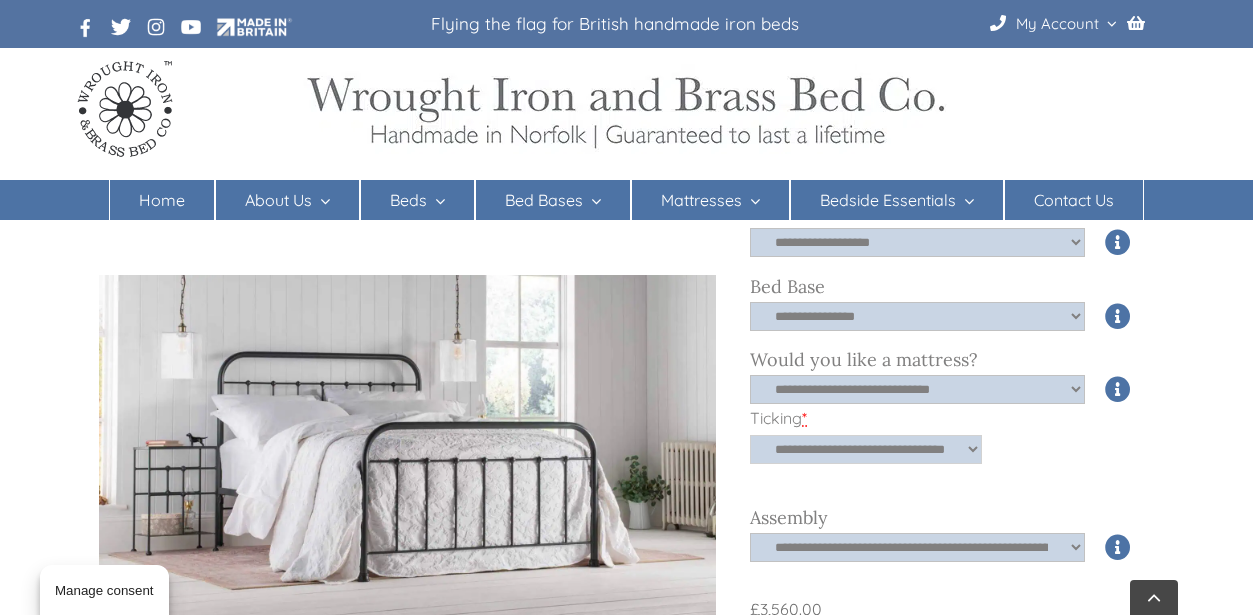 scroll, scrollTop: 1016, scrollLeft: 0, axis: vertical 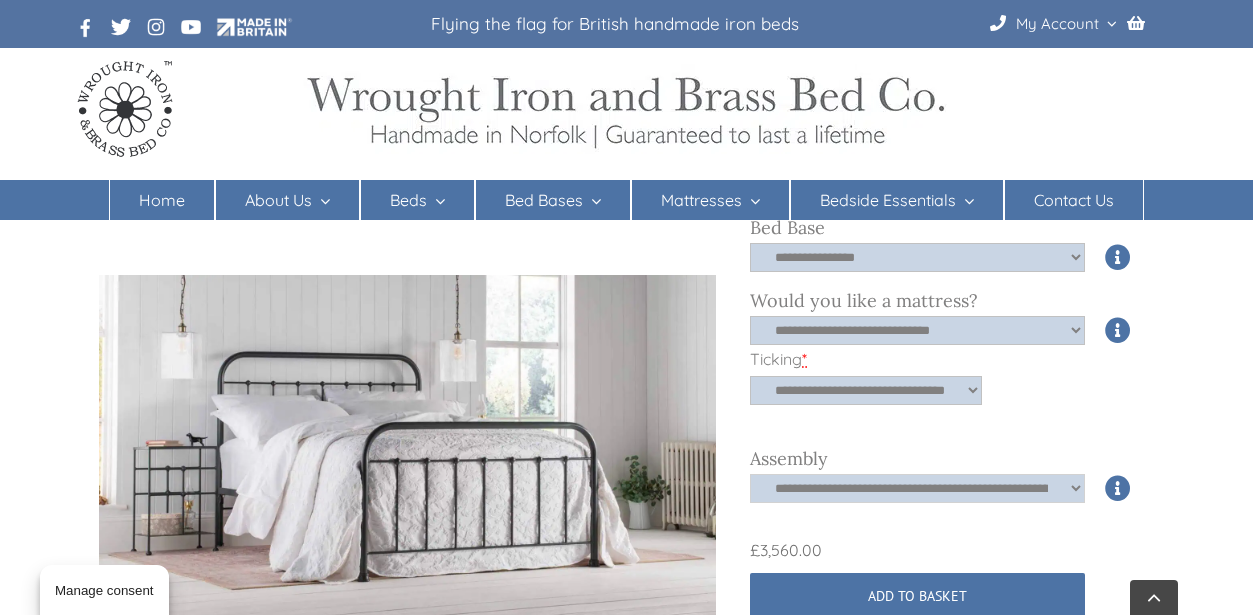 select on "****" 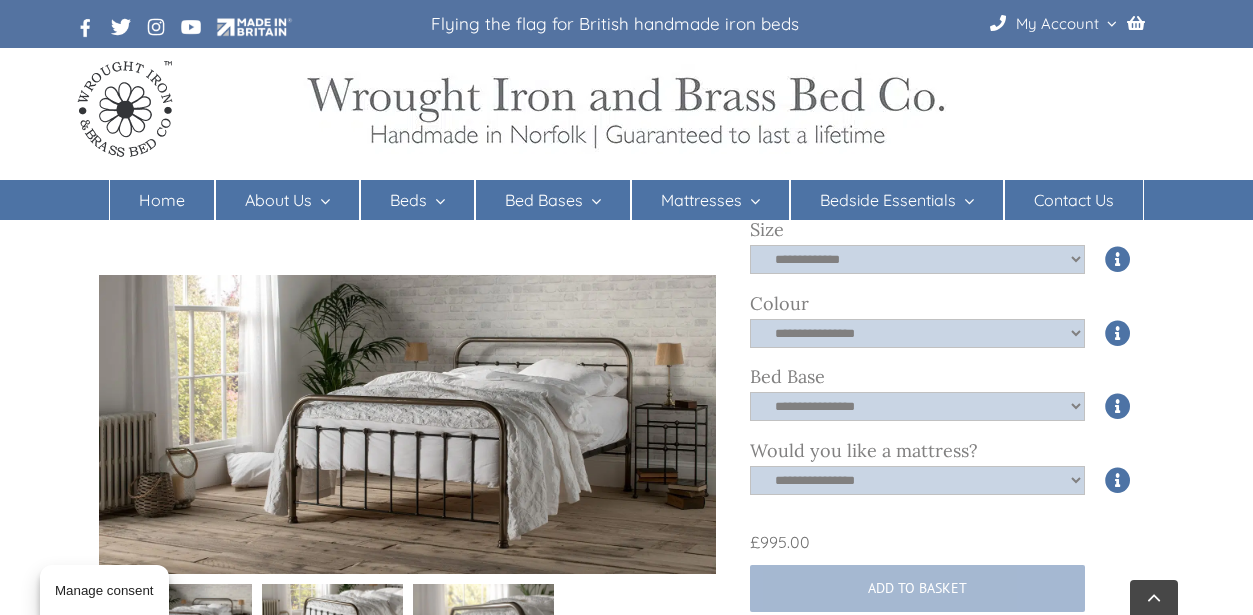 scroll, scrollTop: 742, scrollLeft: 0, axis: vertical 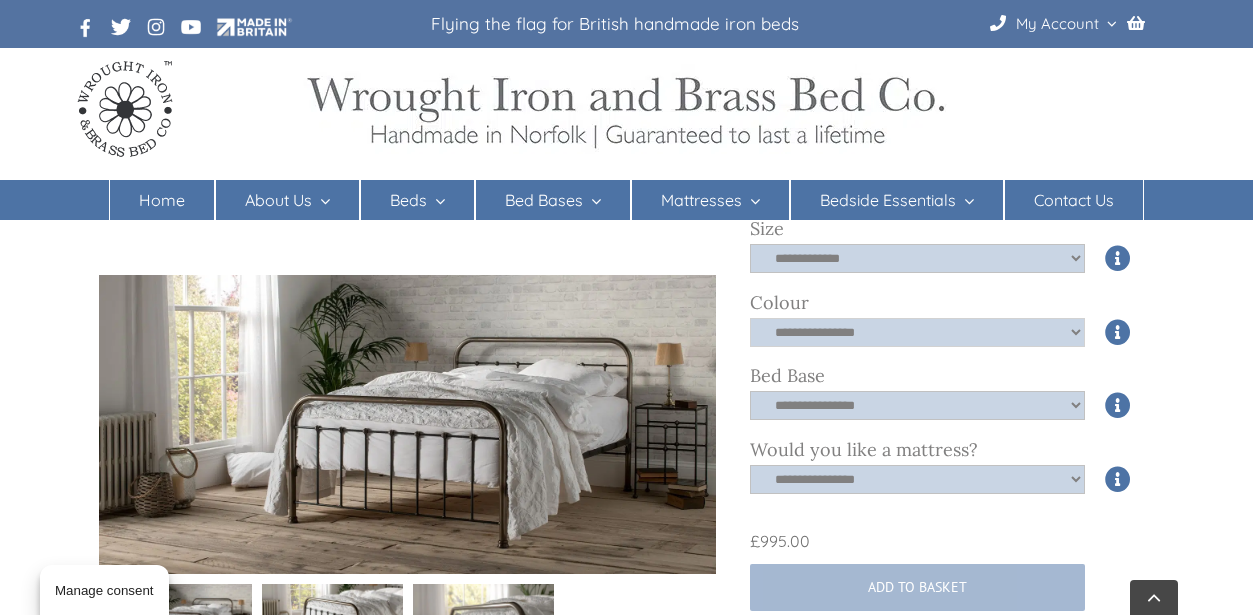 select on "*****" 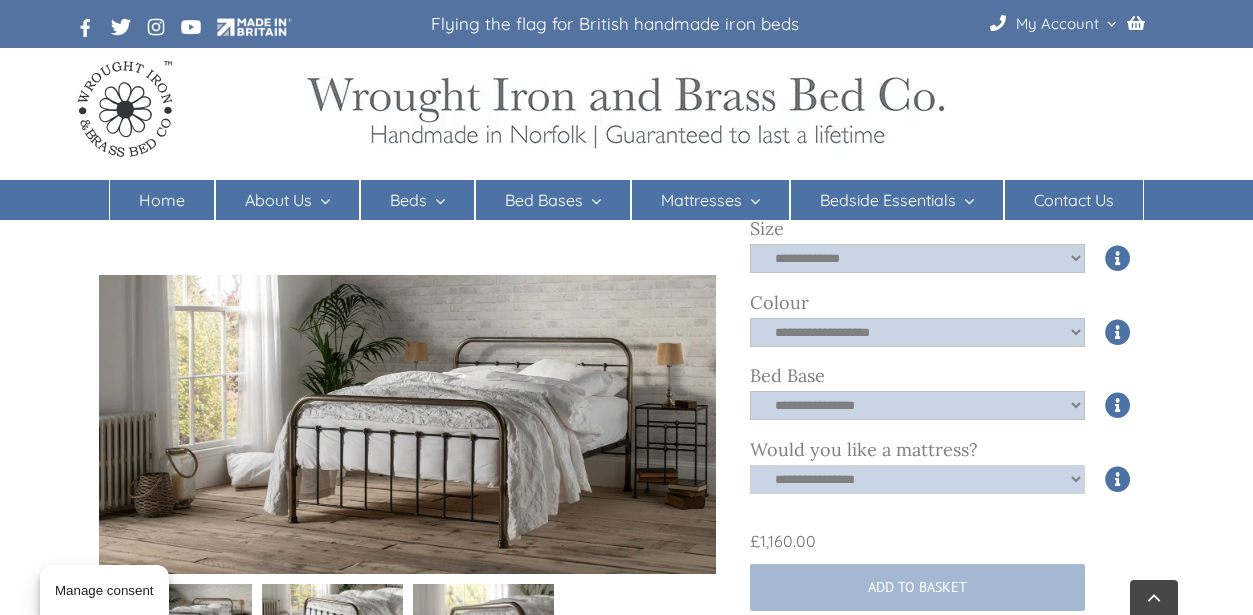 select on "*****" 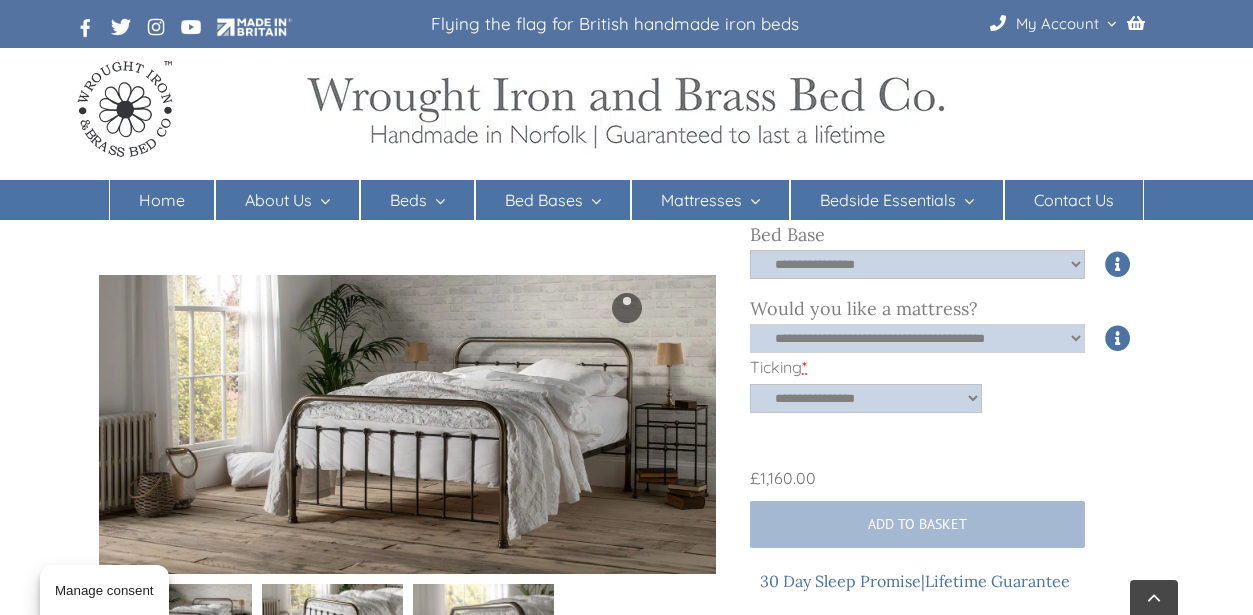 scroll, scrollTop: 872, scrollLeft: 0, axis: vertical 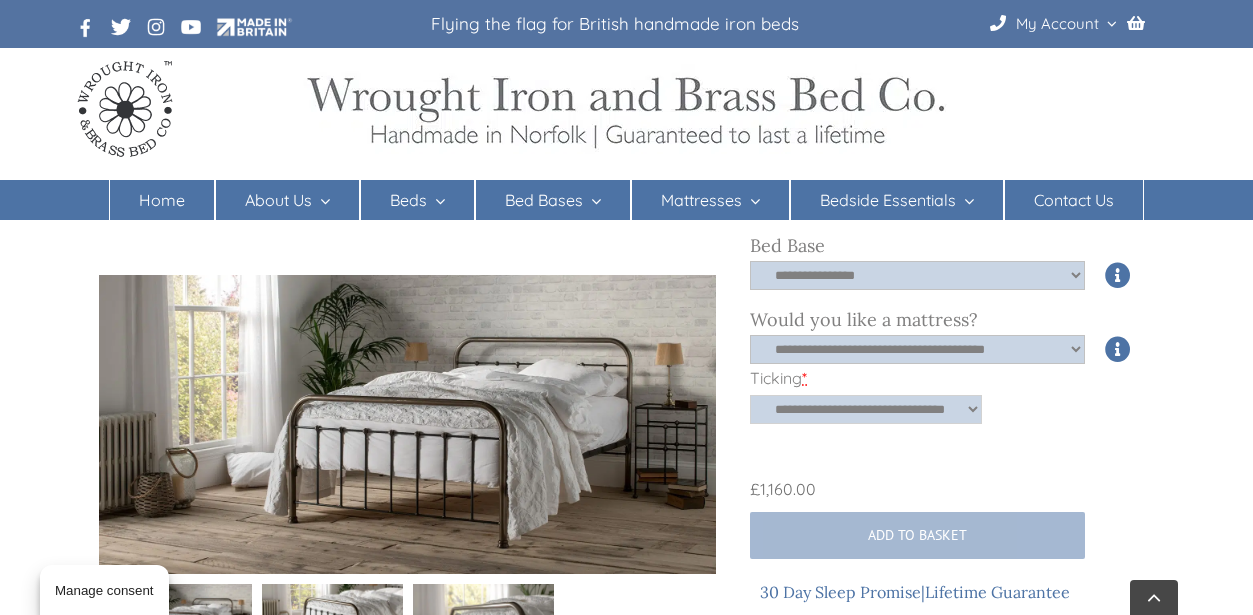 select on "**********" 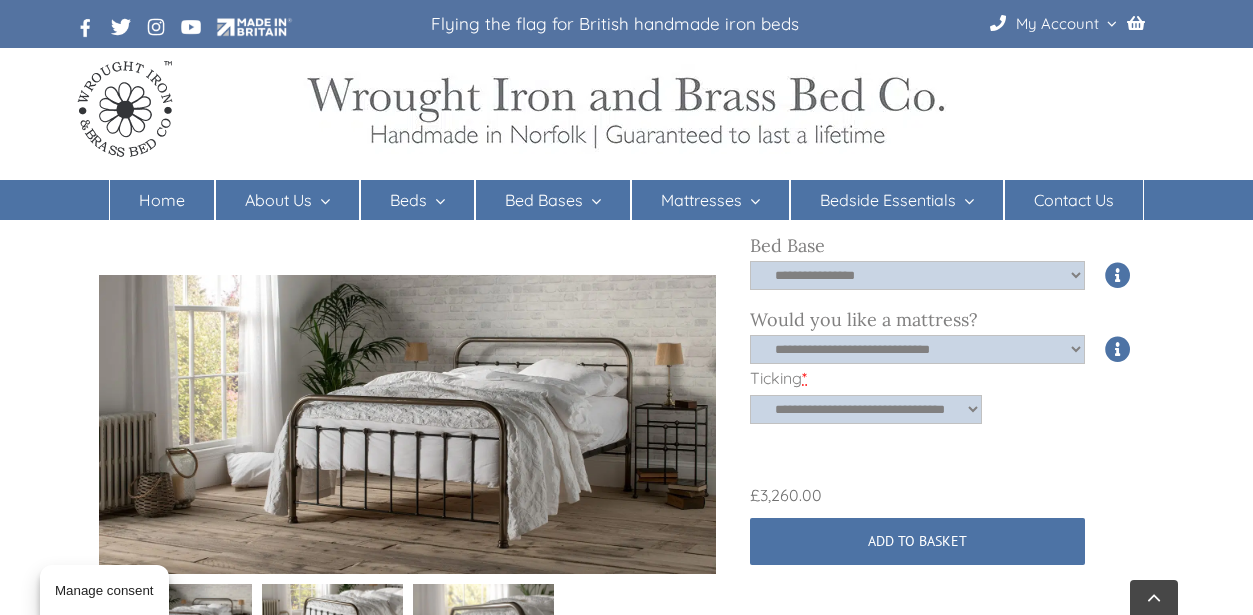 click at bounding box center [415, 474] 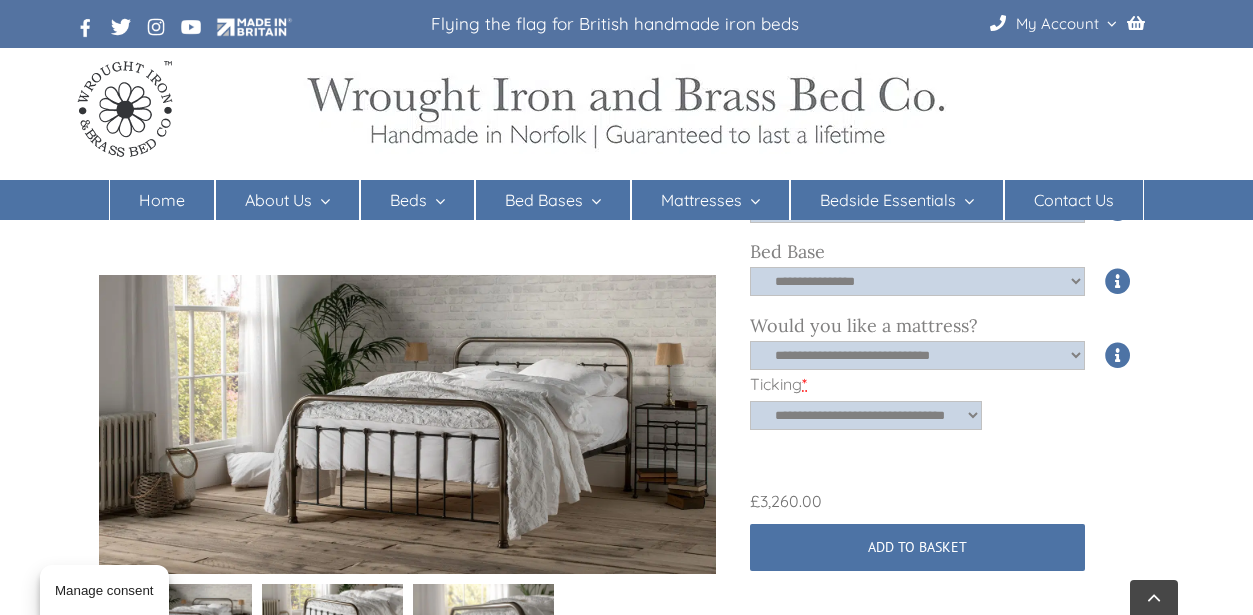 scroll, scrollTop: 867, scrollLeft: 0, axis: vertical 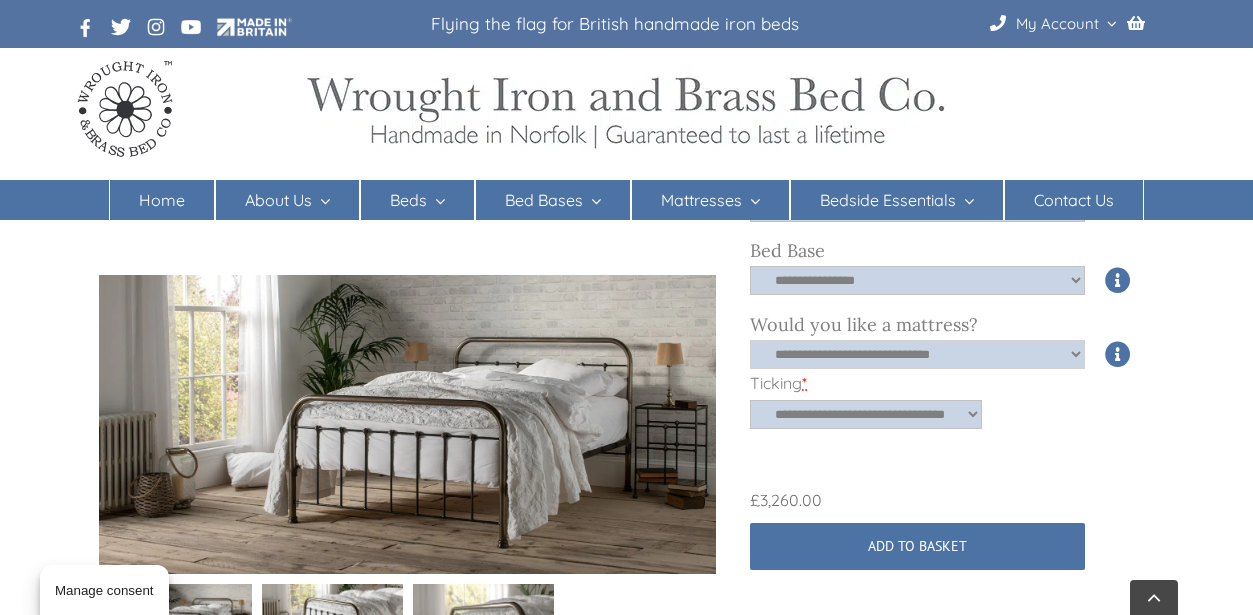 select on "*****" 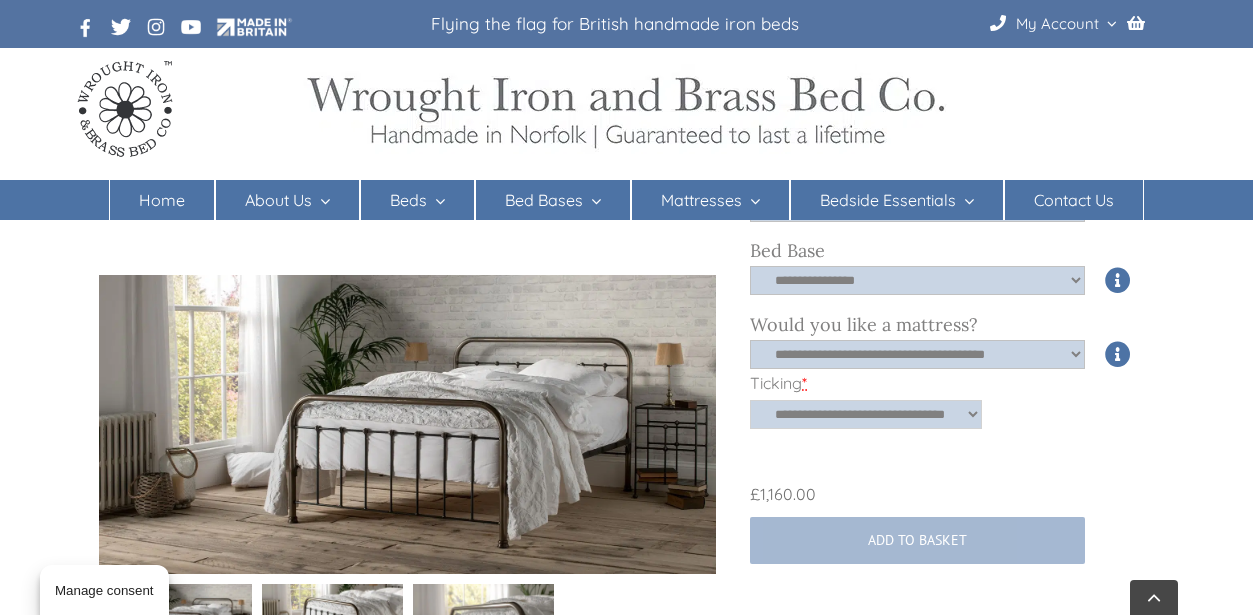 select on "**********" 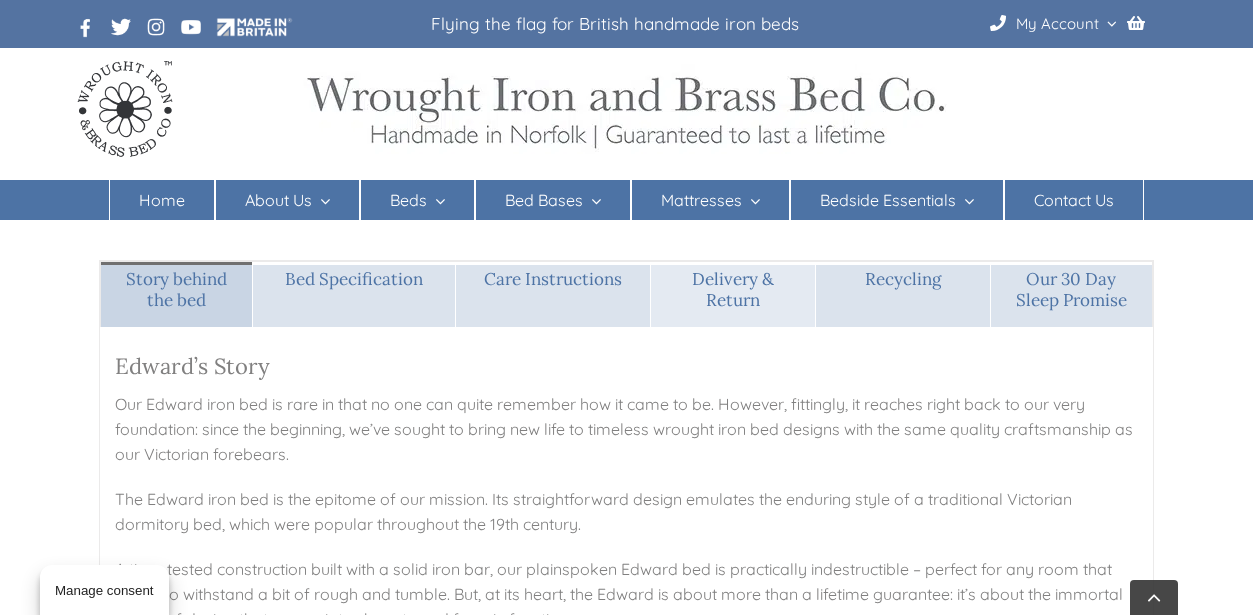 scroll, scrollTop: 1592, scrollLeft: 0, axis: vertical 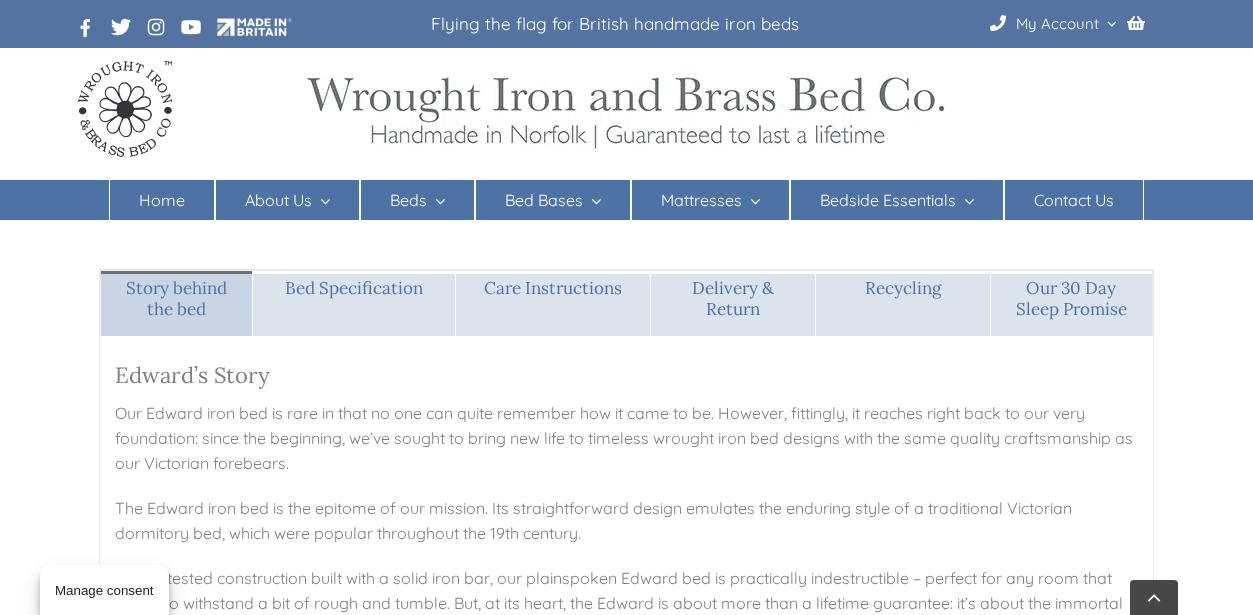 click on "Contact Us" at bounding box center (1074, 200) 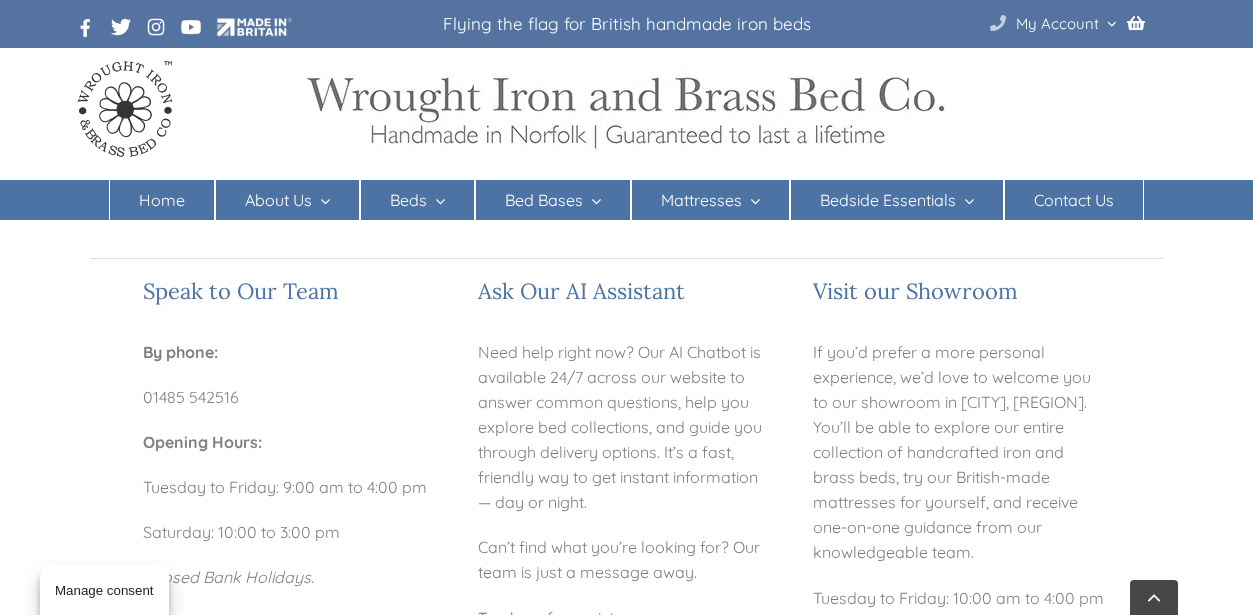 scroll, scrollTop: 232, scrollLeft: 0, axis: vertical 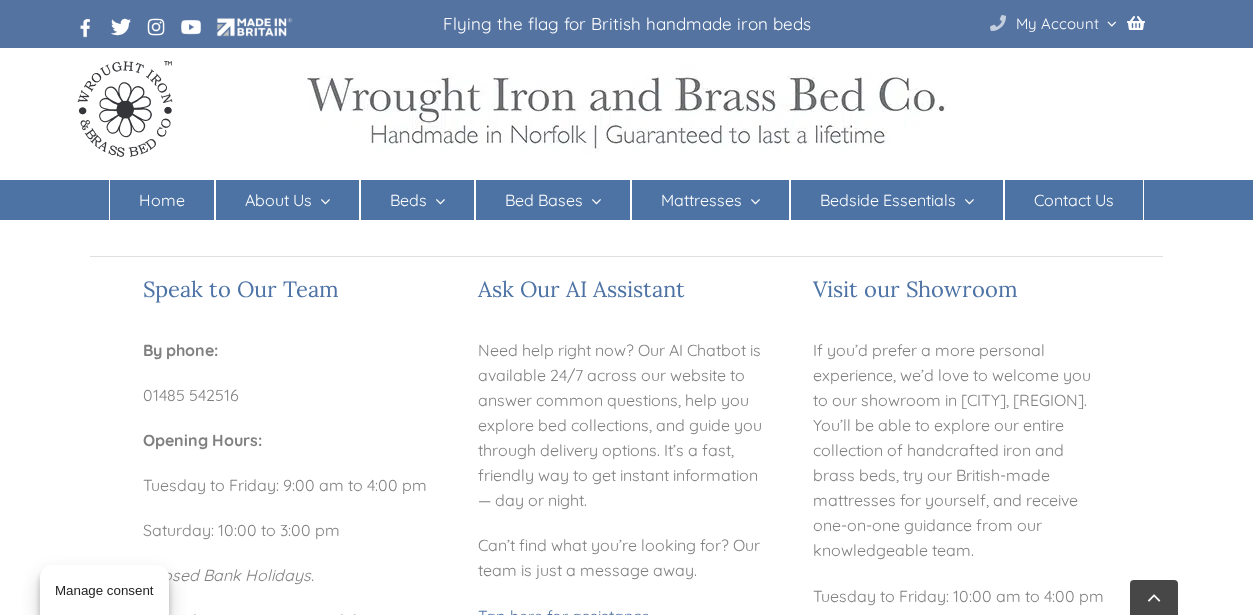 click on "If you’d prefer a more personal experience, we’d love to welcome you to our showroom in [CITY], [REGION]. You’ll be able to explore our entire collection of handcrafted iron and brass beds, try our British-made mattresses for yourself, and receive one-on-one guidance from our knowledgeable team." at bounding box center (961, 451) 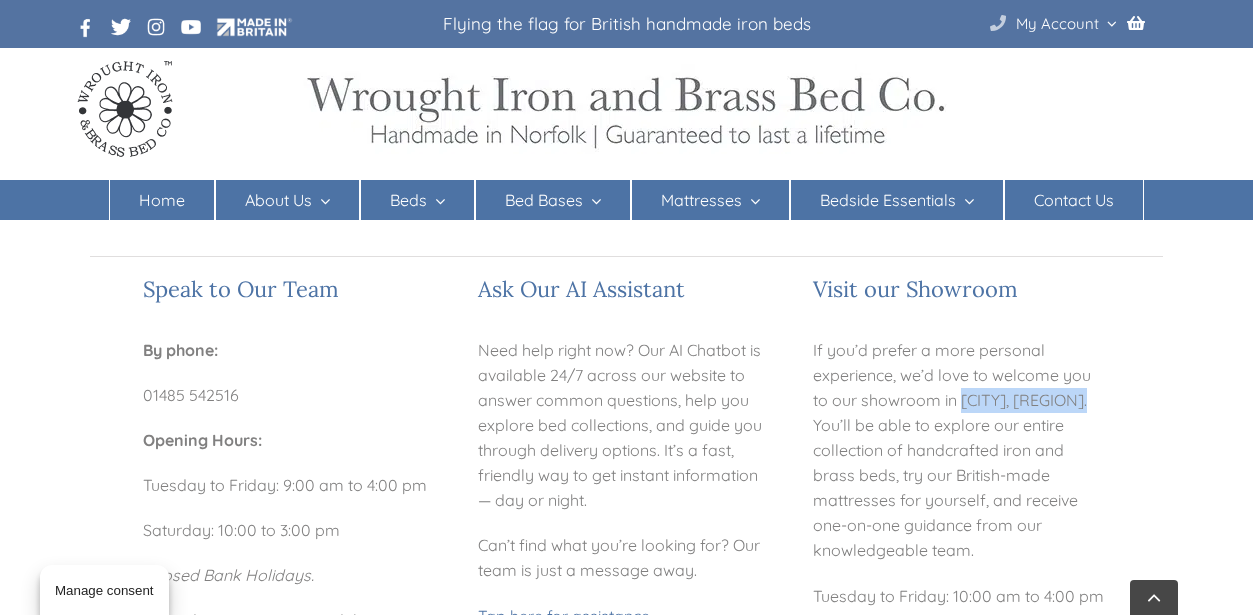 drag, startPoint x: 1097, startPoint y: 398, endPoint x: 964, endPoint y: 393, distance: 133.09395 